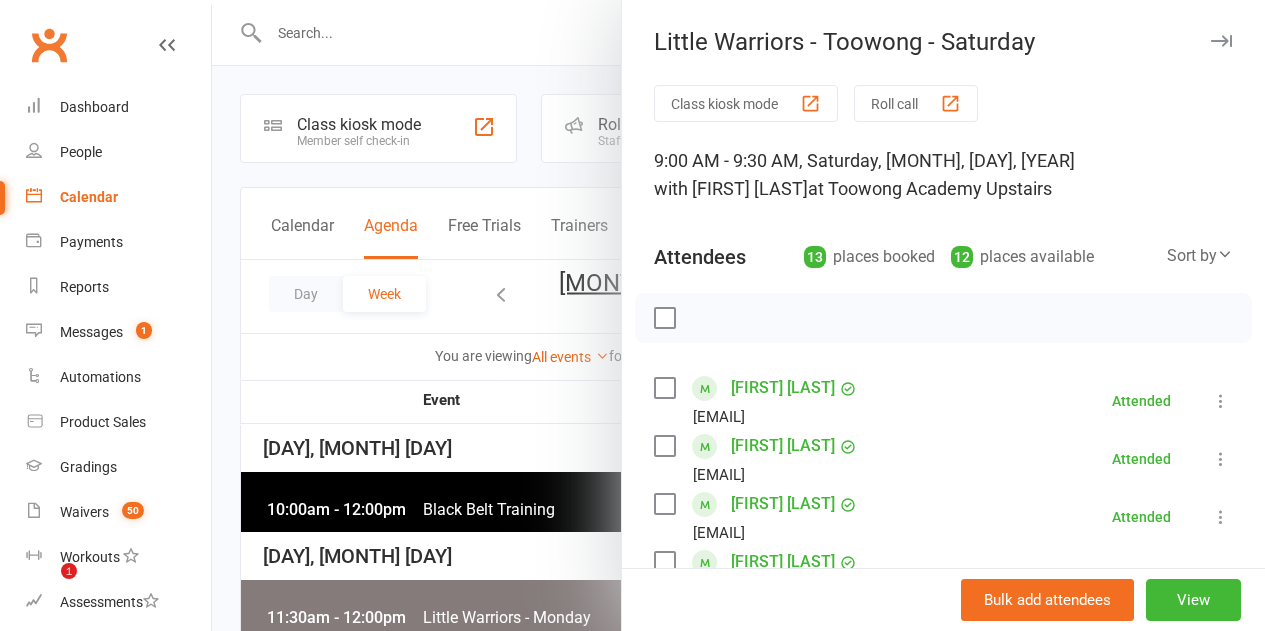 scroll, scrollTop: 5500, scrollLeft: 0, axis: vertical 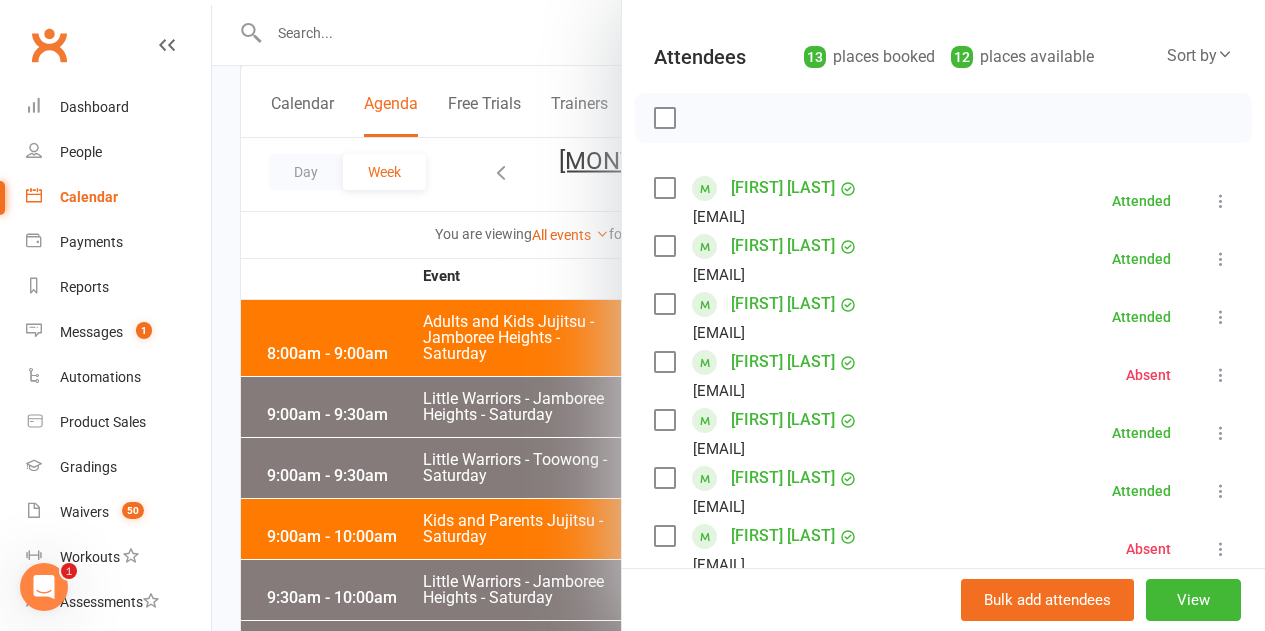 click at bounding box center (664, 188) 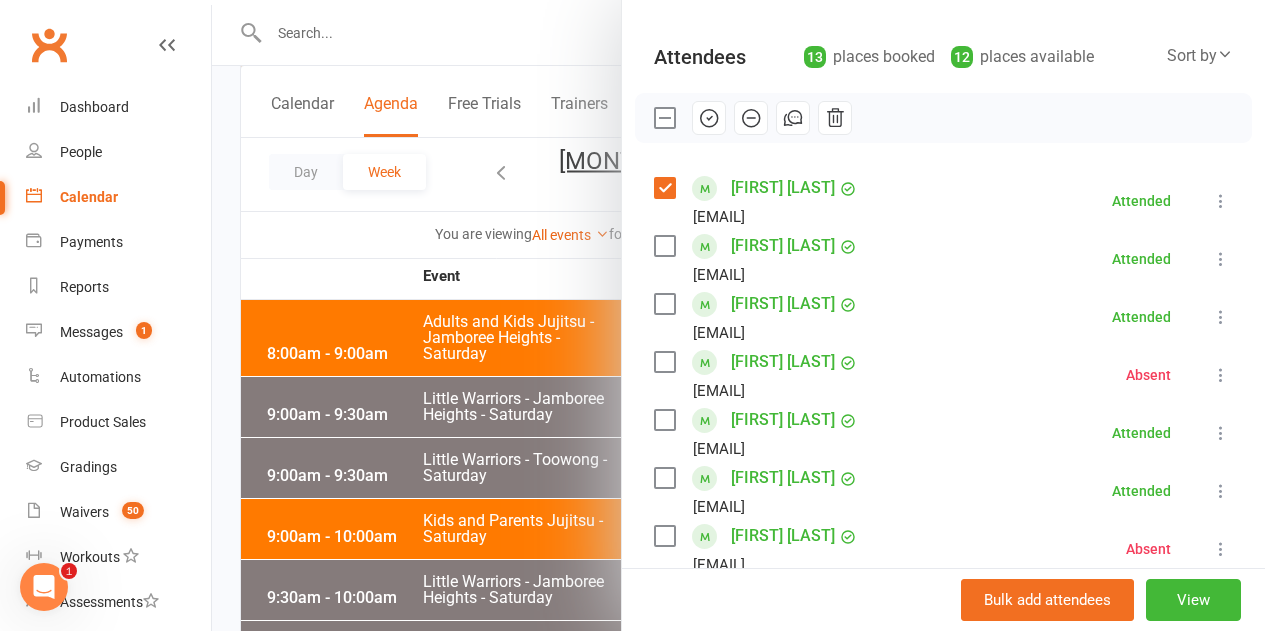 click 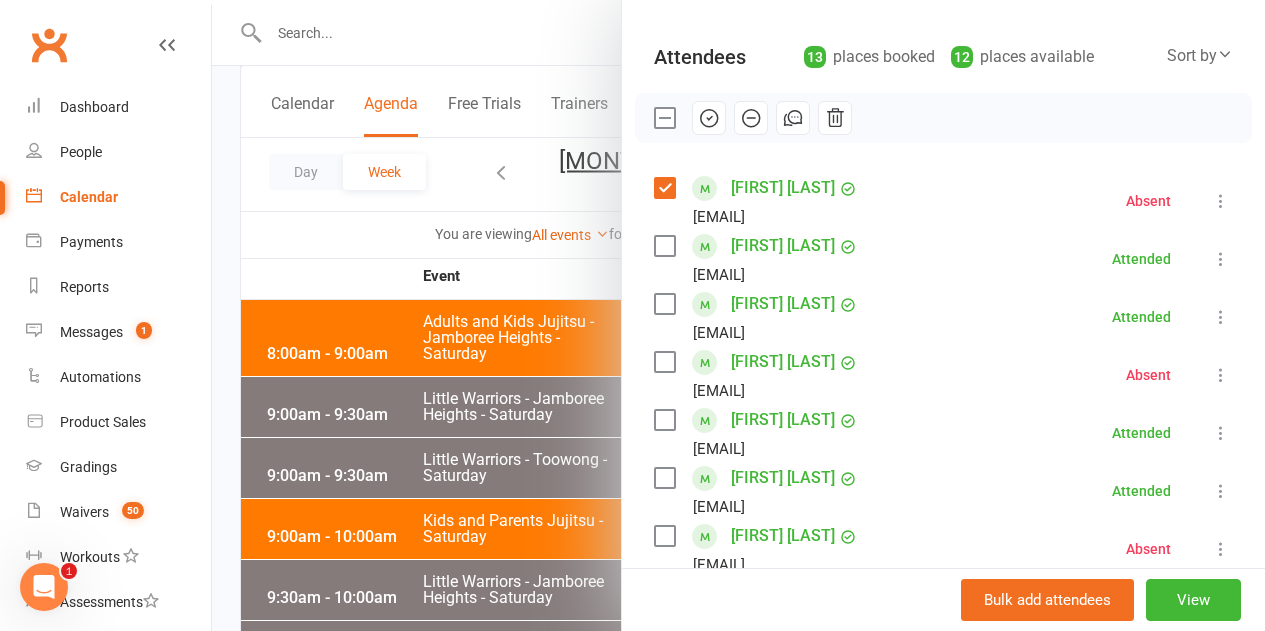 click on "Class kiosk mode  Roll call  9:00 AM - 9:30 AM, Saturday, July, 19, 2025 with Quinton Cugola  at  Toowong Academy Upstairs  Attendees  13  places booked 12  places available Sort by  Last name  First name  Booking created    Aaron Brennan  meg.brennan38@gmail.com Absent More info  Remove  Check in  Reset attendance  Send message  All bookings for series    Savannah Doecke  nicole.seccombe@gmail.com Attended More info  Remove  Mark absent  Undo check-in  Send message  All bookings for series    Ted Doecke  Nicole.seccombe@gmail.com Attended More info  Remove  Mark absent  Undo check-in  Send message  All bookings for series    Niamh Healy  nicole_chant@yahoo.com Absent More info  Remove  Check in  Reset attendance  Send message  All bookings for series    Milan Jamal  allin.jamal@gmail.com Attended More info  Remove  Mark absent  Undo check-in  Send message  All bookings for series    Noah Litzow  jankebaby@yahoo.com Attended More info  Remove  Mark absent  Undo check-in  Send message  All bookings for series" at bounding box center [943, 585] 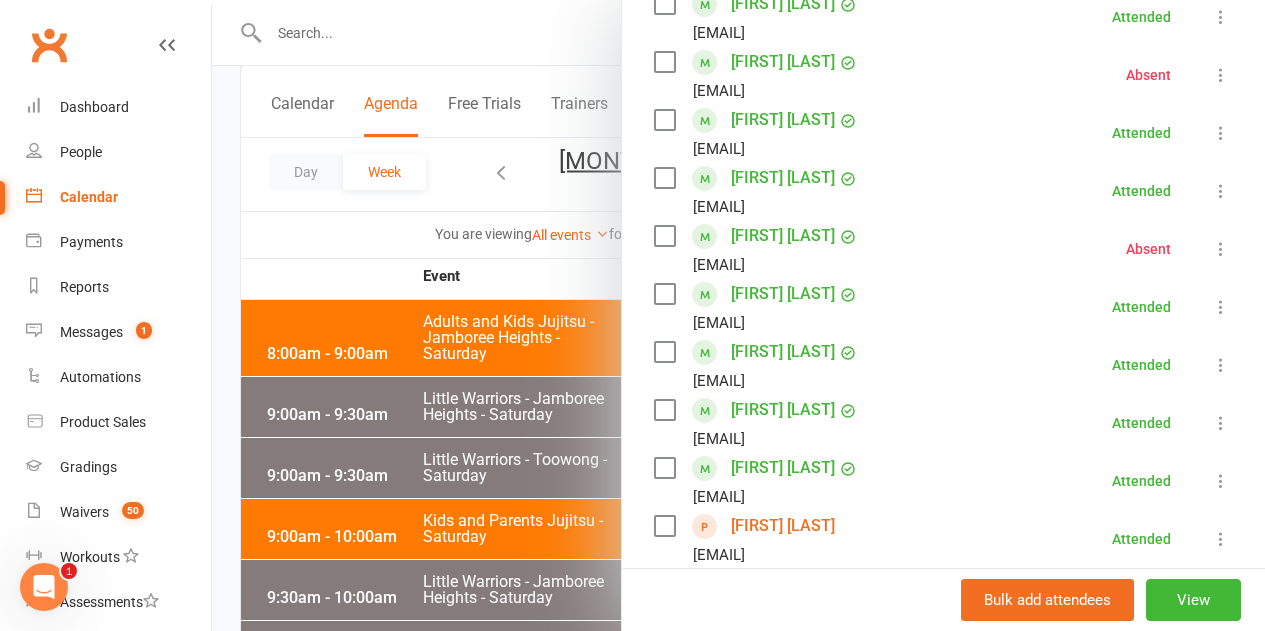 scroll, scrollTop: 600, scrollLeft: 0, axis: vertical 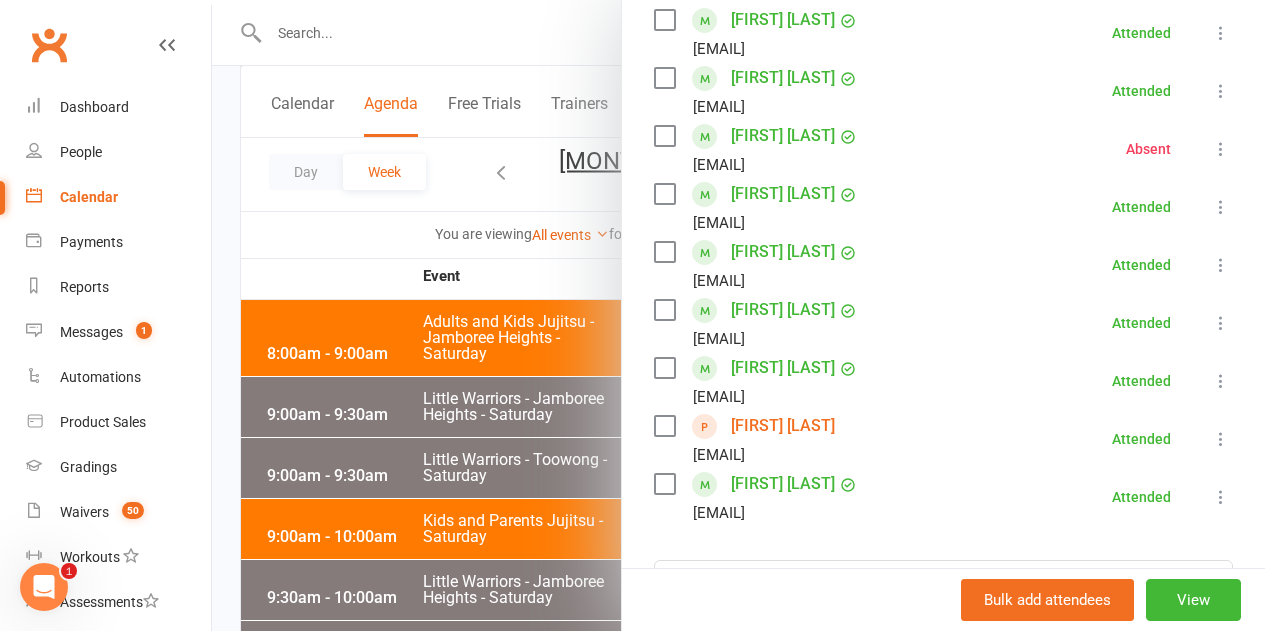 click at bounding box center [664, 252] 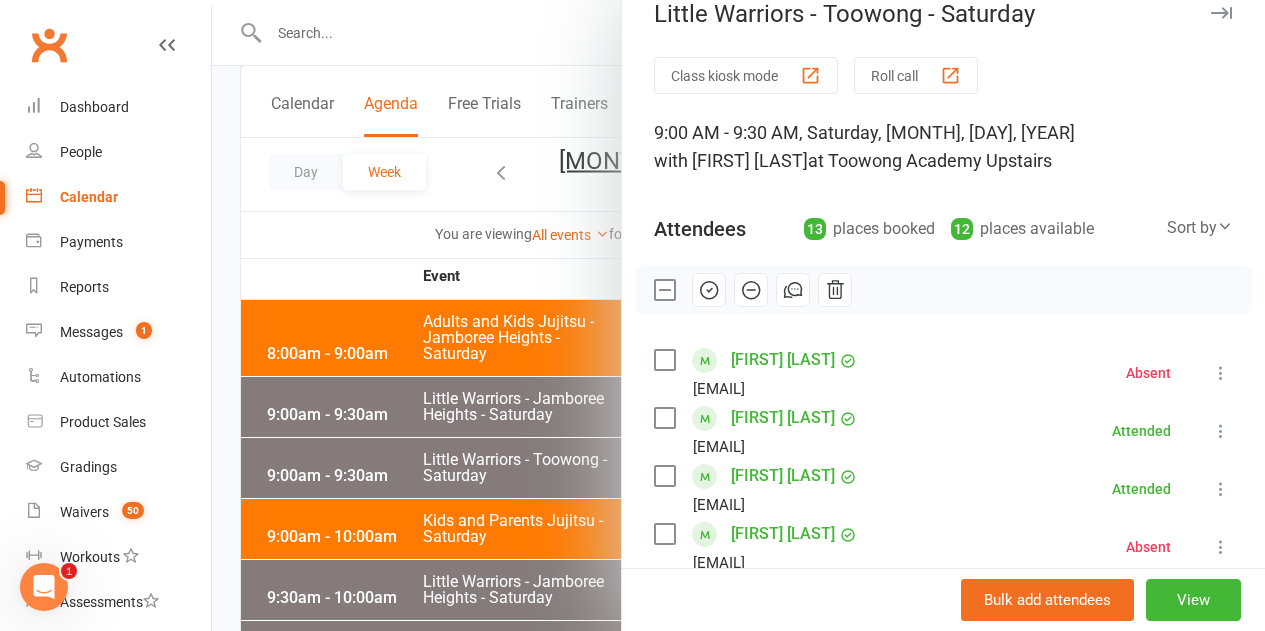 scroll, scrollTop: 0, scrollLeft: 0, axis: both 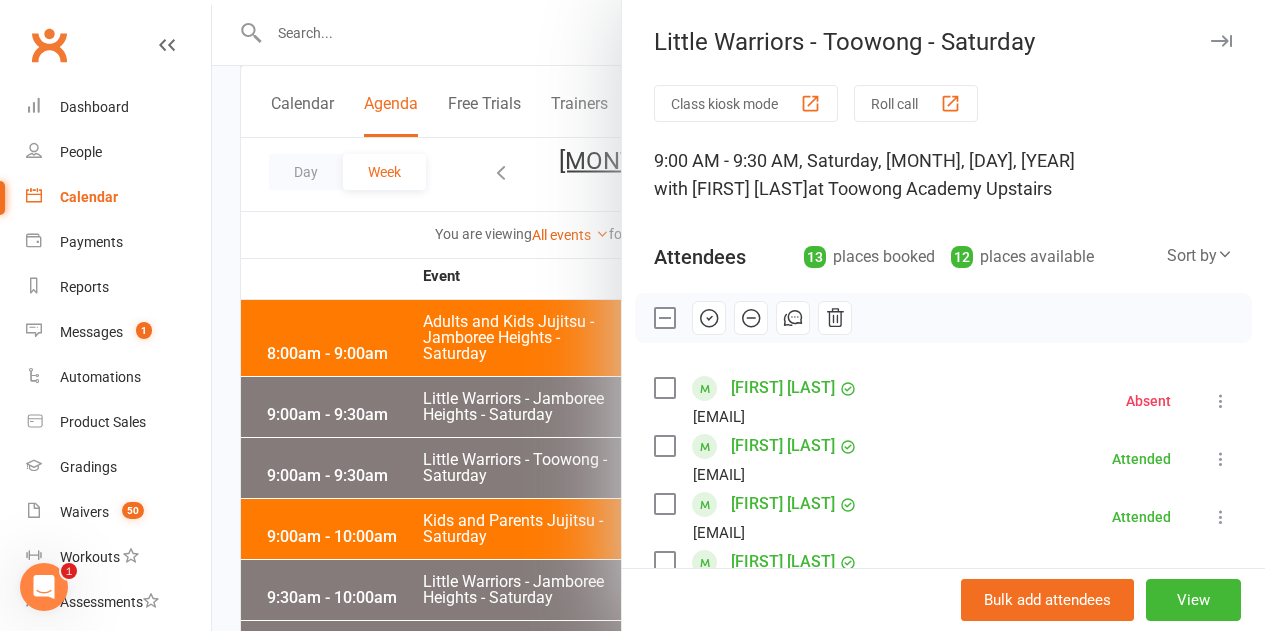 drag, startPoint x: 739, startPoint y: 316, endPoint x: 726, endPoint y: 72, distance: 244.34607 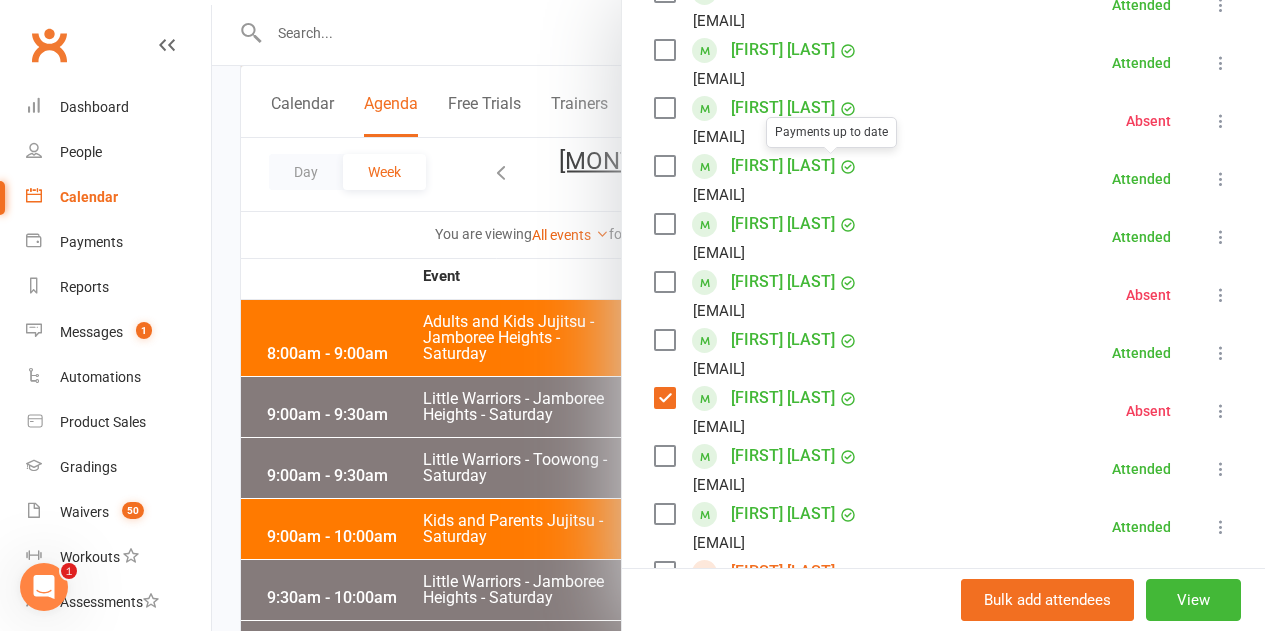 scroll, scrollTop: 500, scrollLeft: 0, axis: vertical 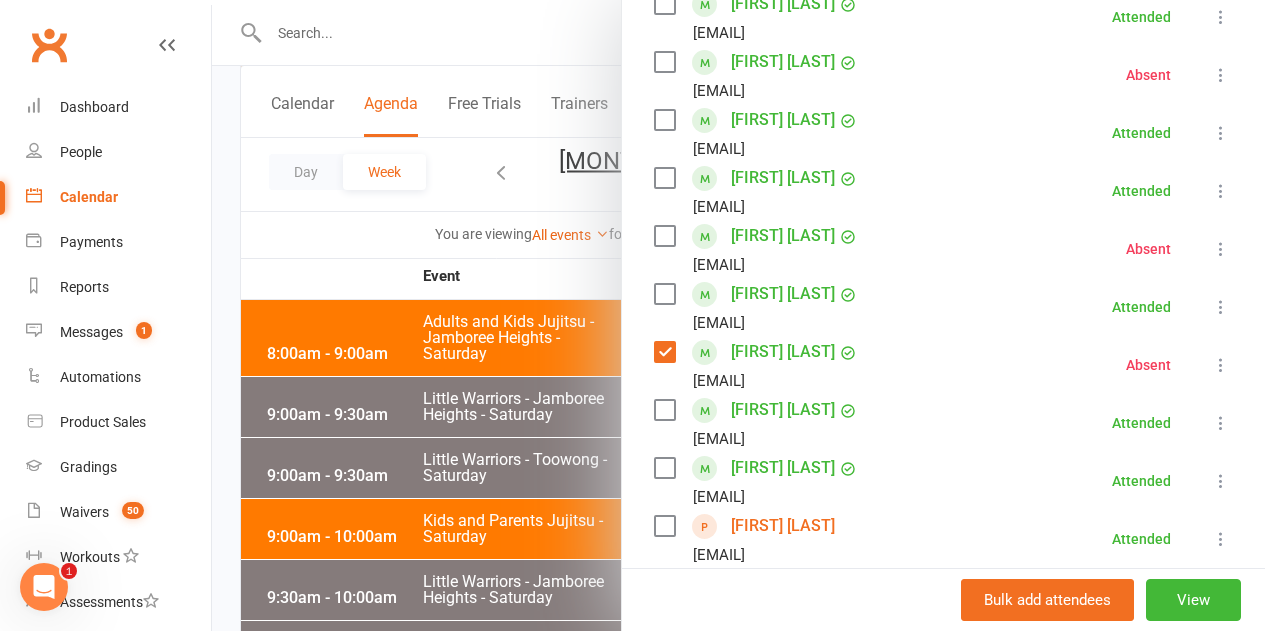 click at bounding box center [664, 352] 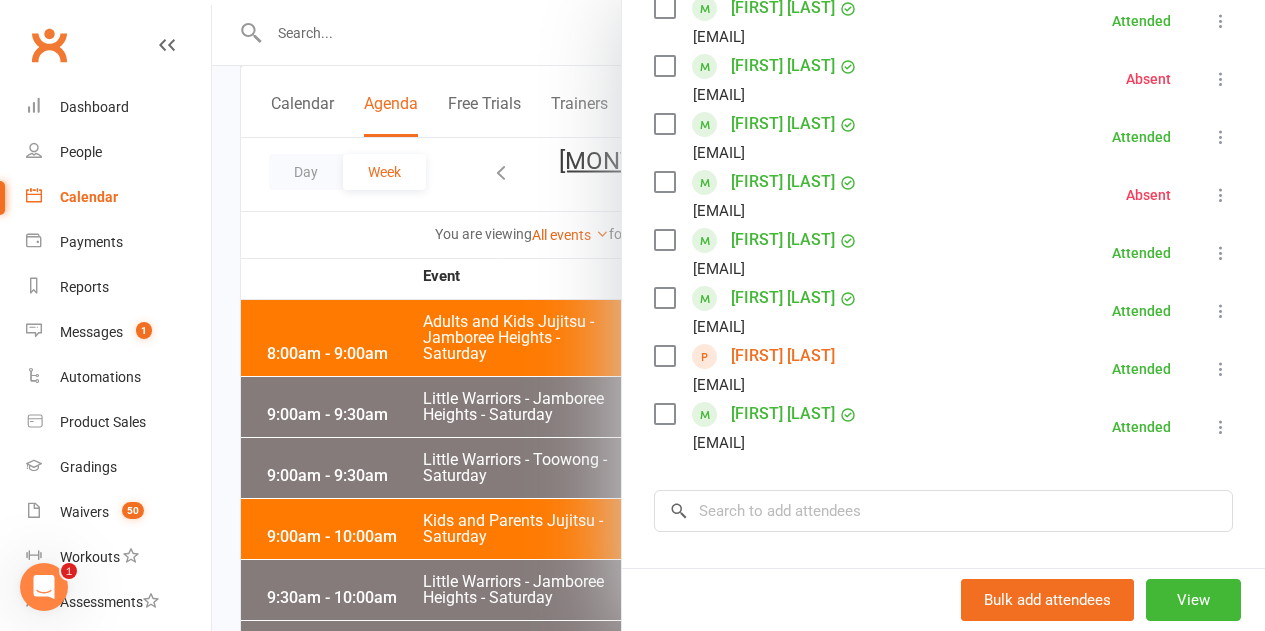 scroll, scrollTop: 700, scrollLeft: 0, axis: vertical 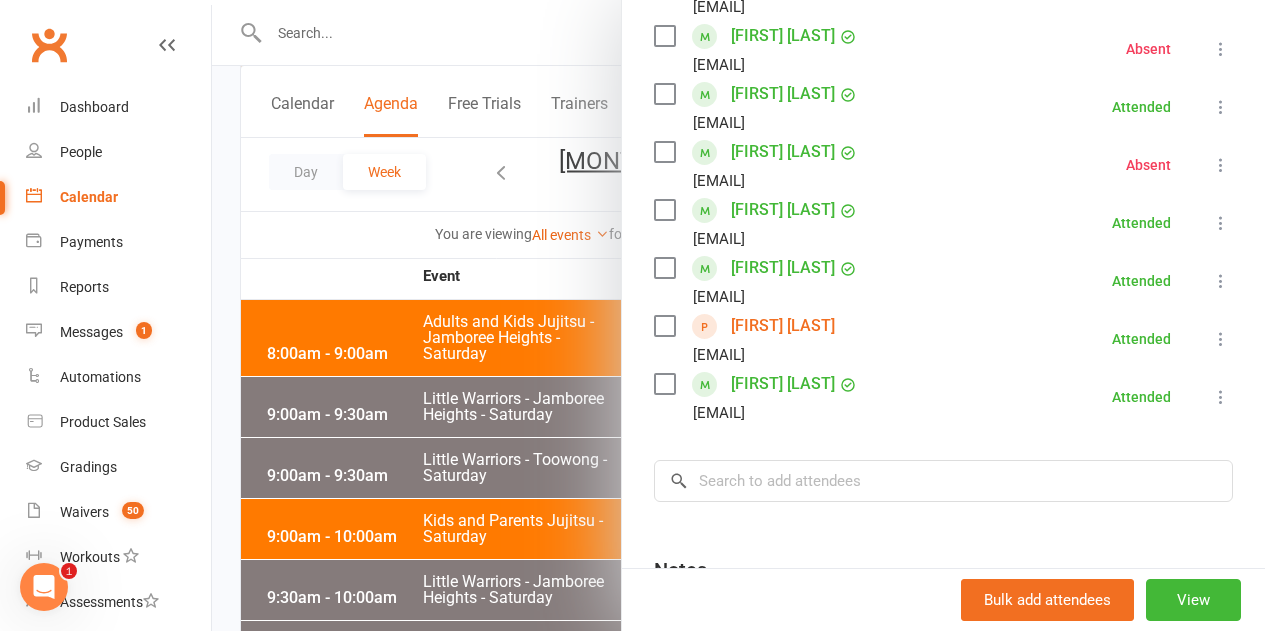 click at bounding box center (664, 268) 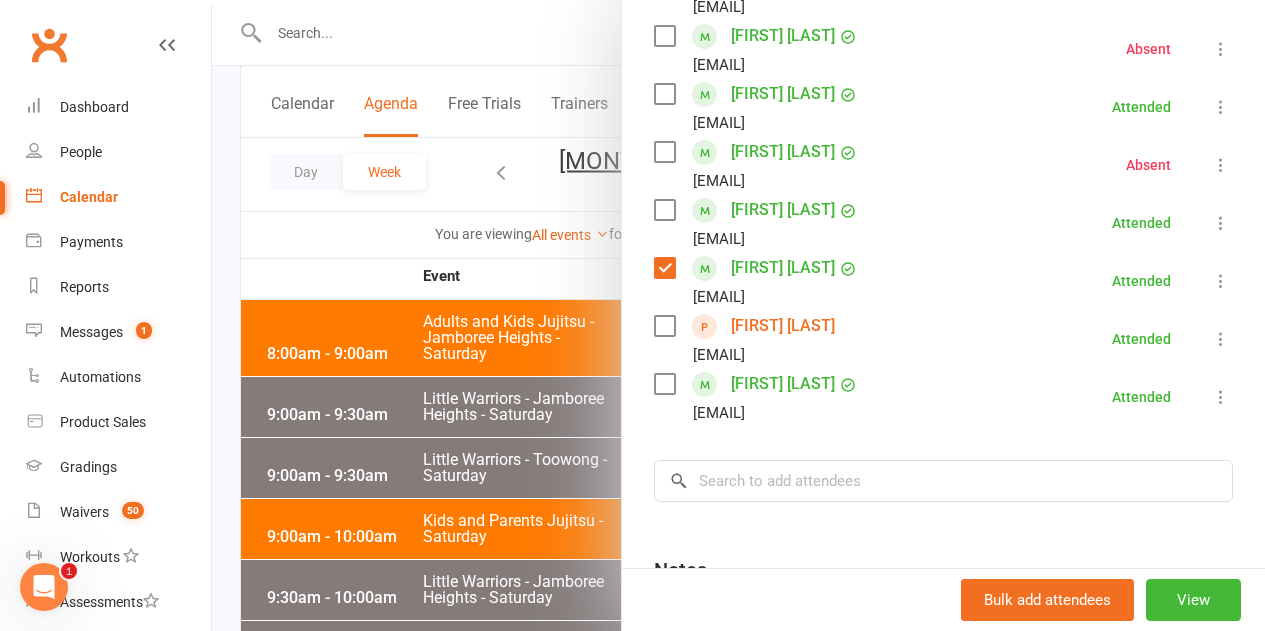 click at bounding box center [664, 268] 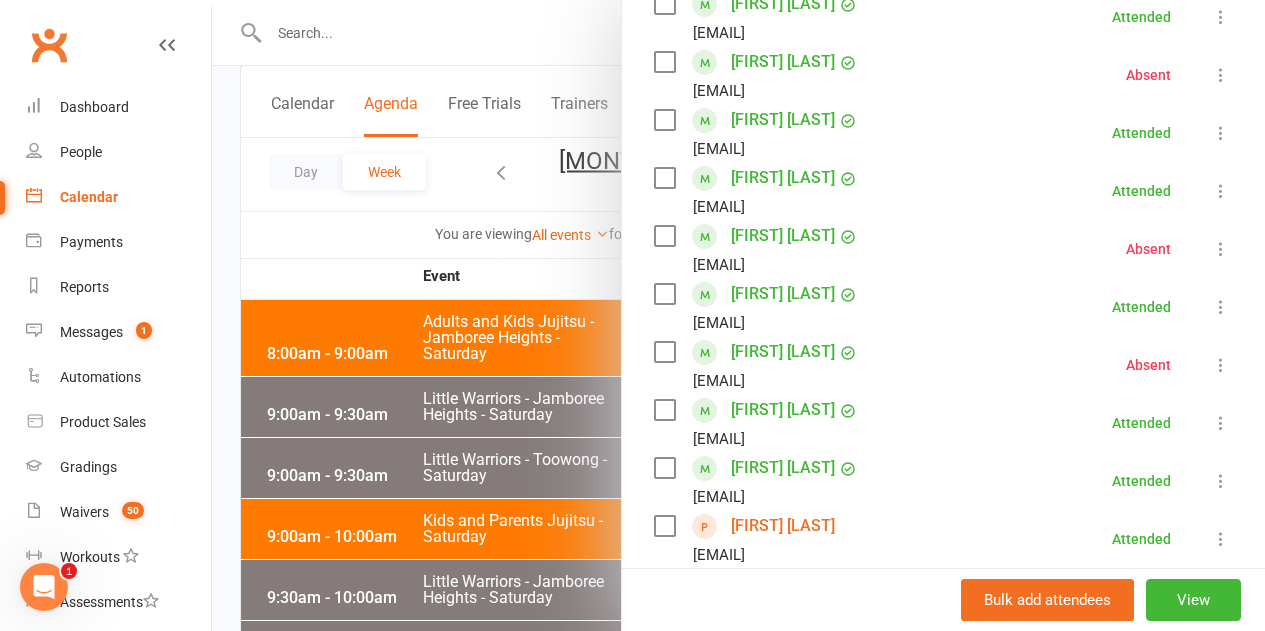 scroll, scrollTop: 400, scrollLeft: 0, axis: vertical 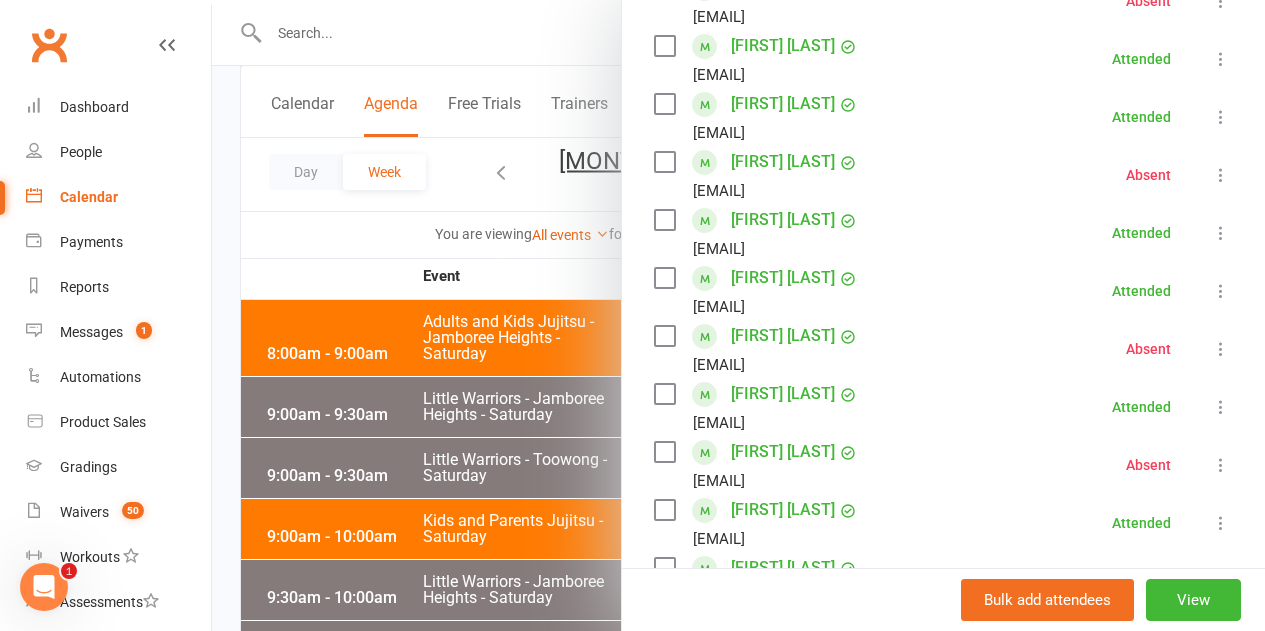 click at bounding box center (664, 452) 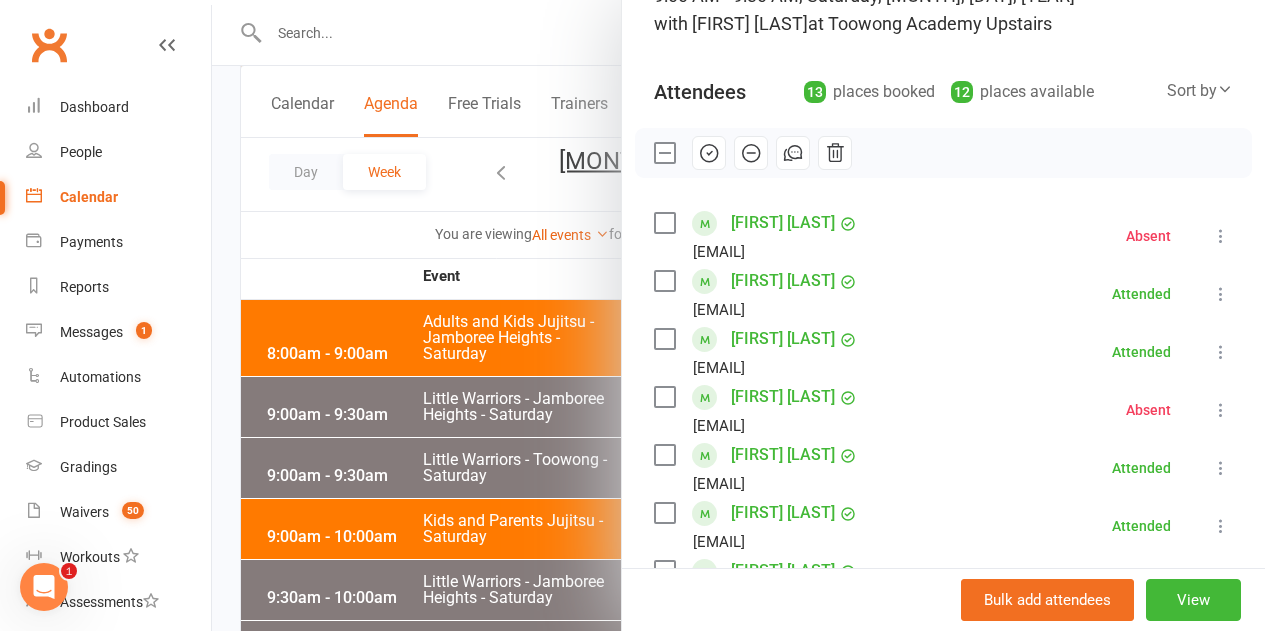 scroll, scrollTop: 200, scrollLeft: 0, axis: vertical 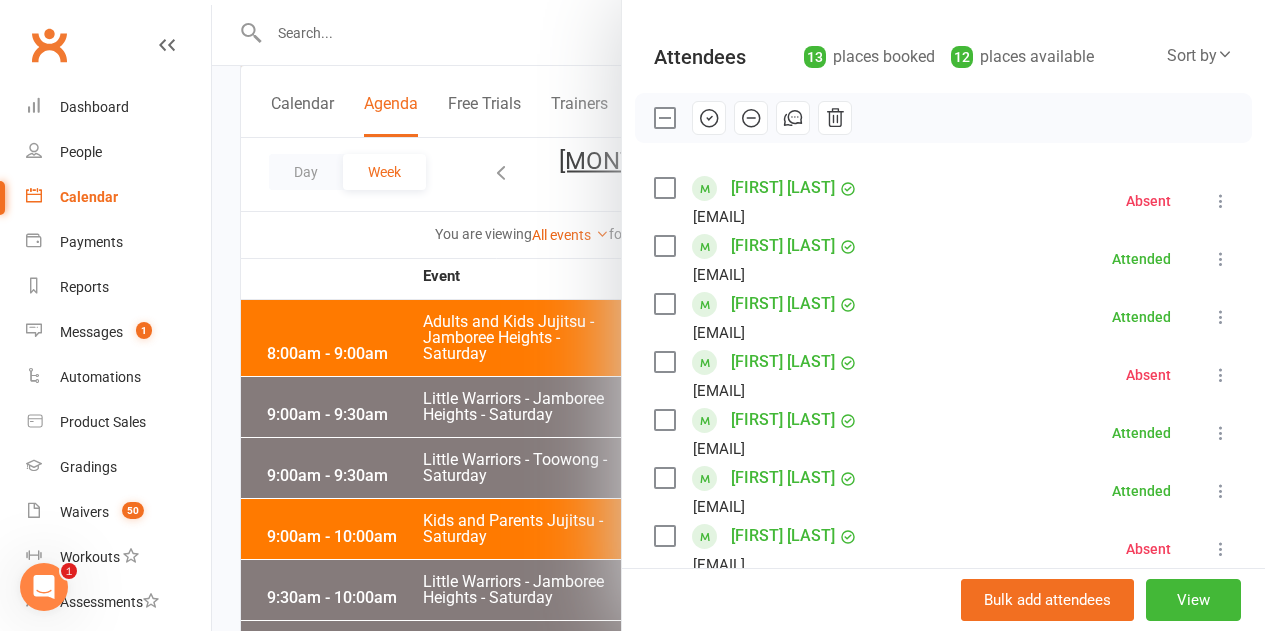 click at bounding box center (664, 188) 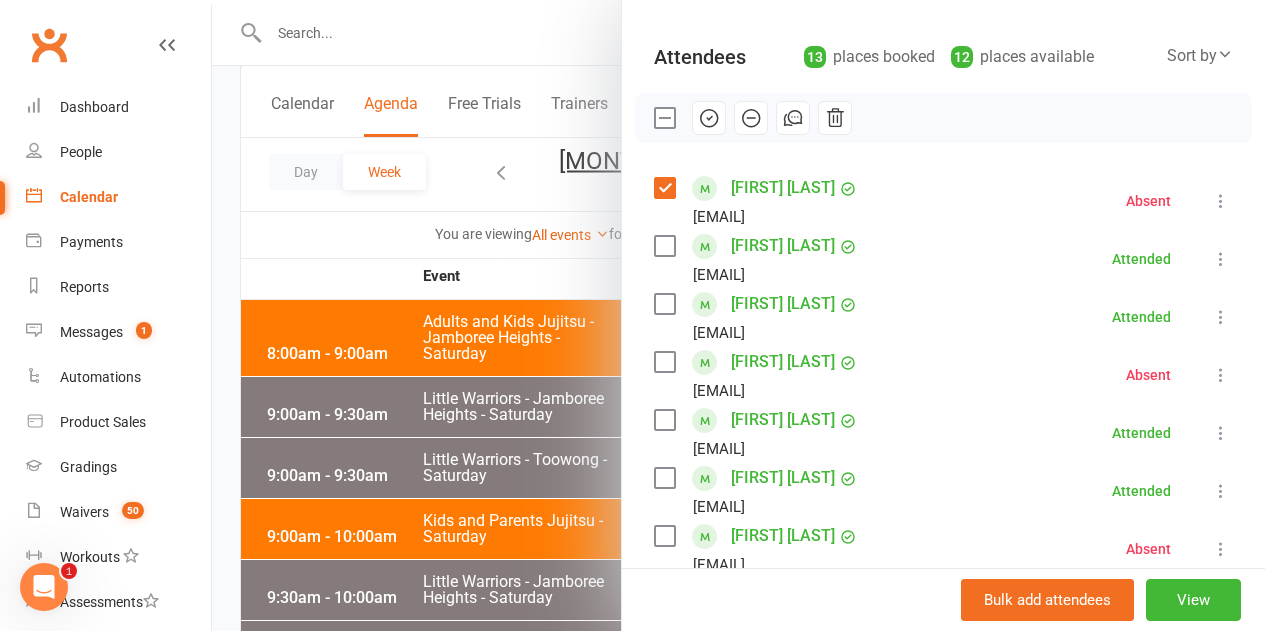 drag, startPoint x: 688, startPoint y: 120, endPoint x: 734, endPoint y: 65, distance: 71.70077 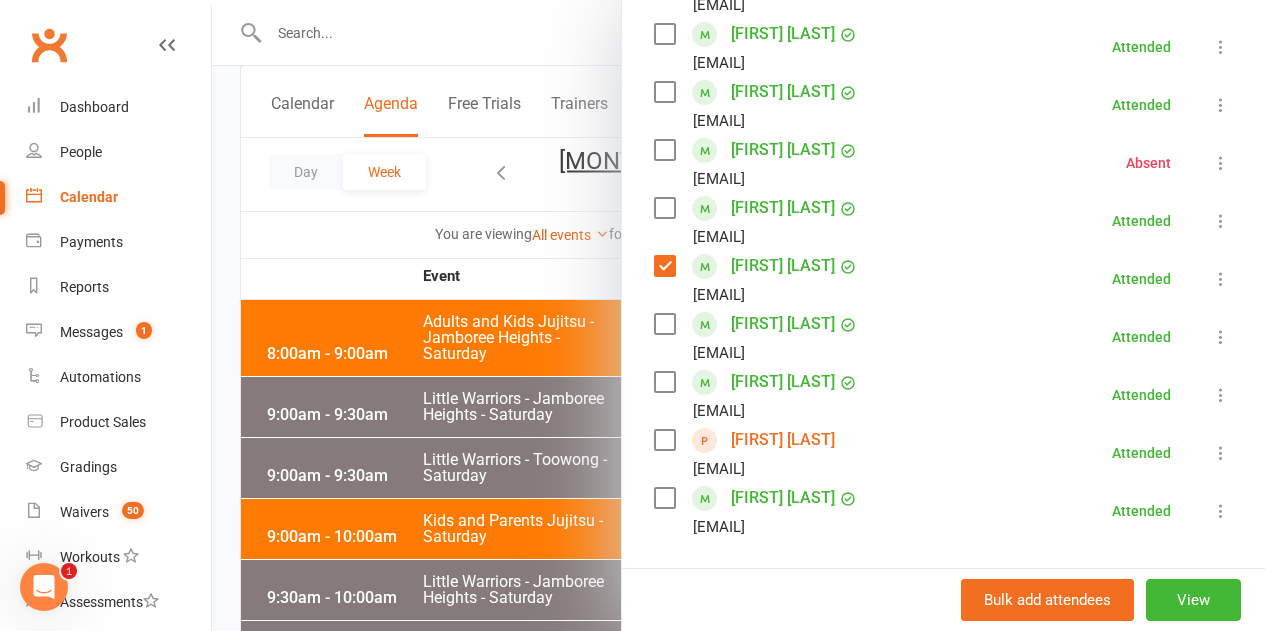 scroll, scrollTop: 200, scrollLeft: 0, axis: vertical 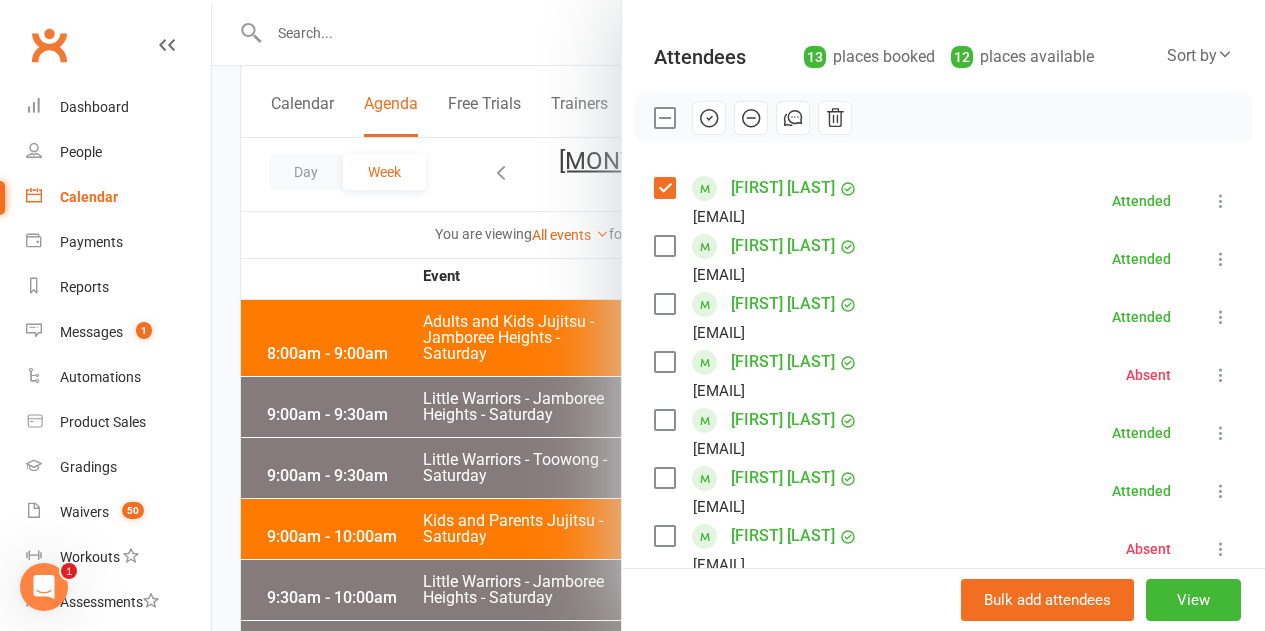 click at bounding box center (664, 118) 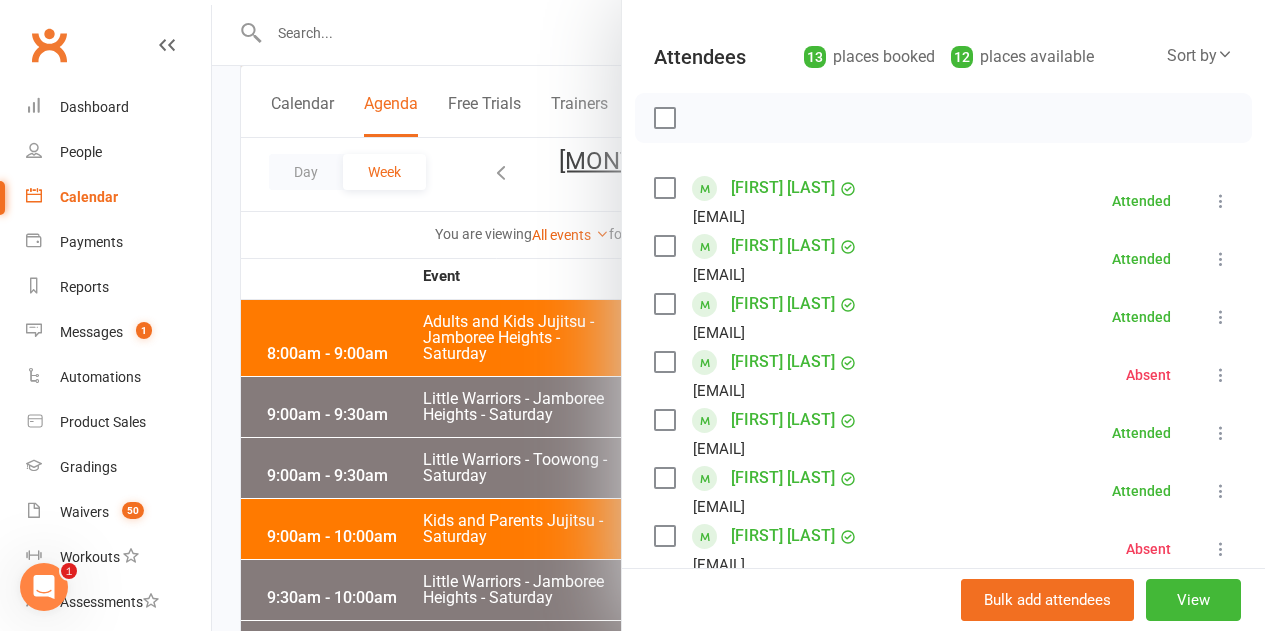 click at bounding box center [738, 315] 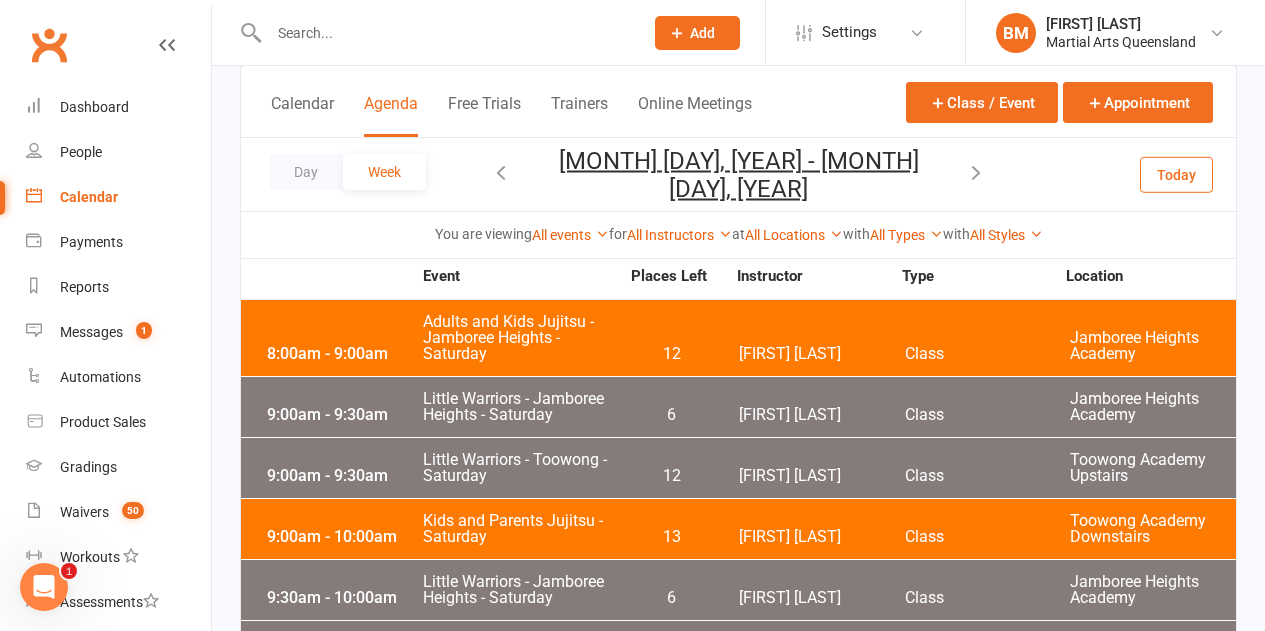 click on "9:00am - 9:30am" at bounding box center (342, 415) 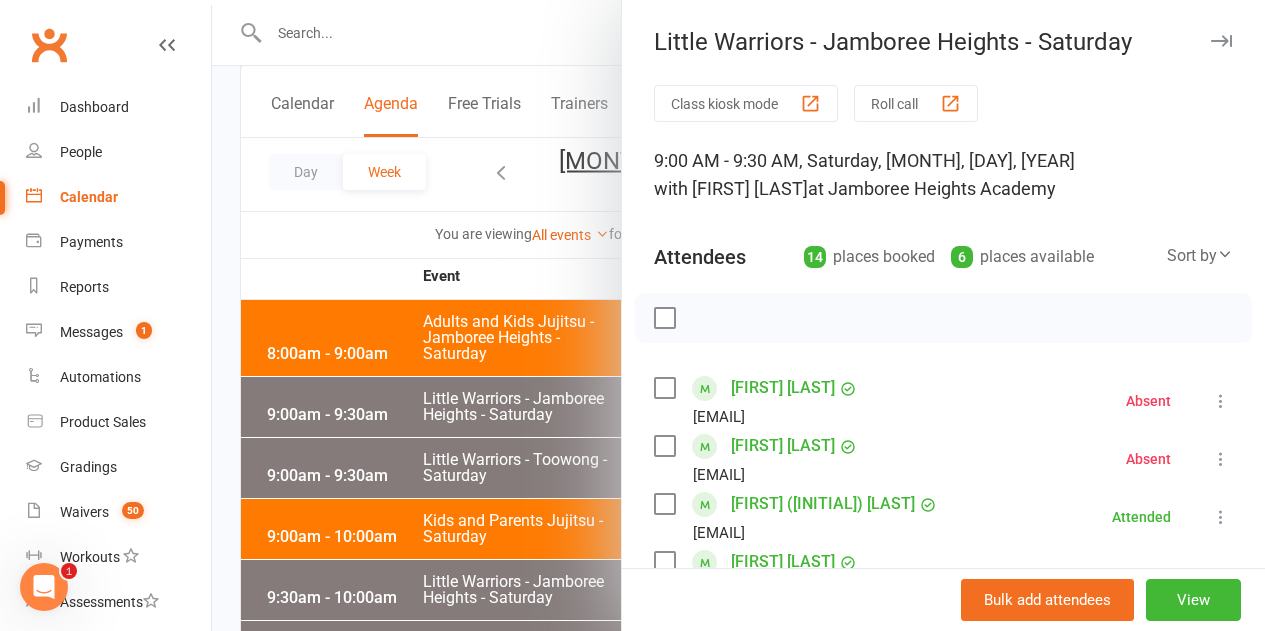 click at bounding box center [738, 315] 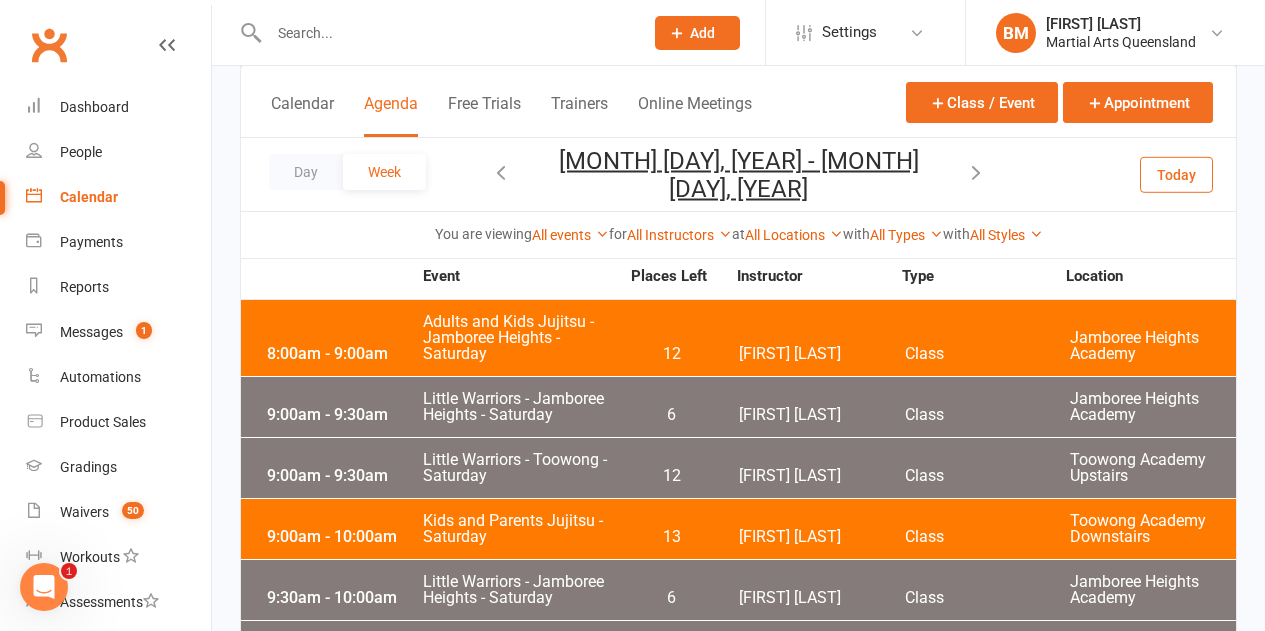 click on "Little Warriors - Toowong - Saturday" at bounding box center [520, 468] 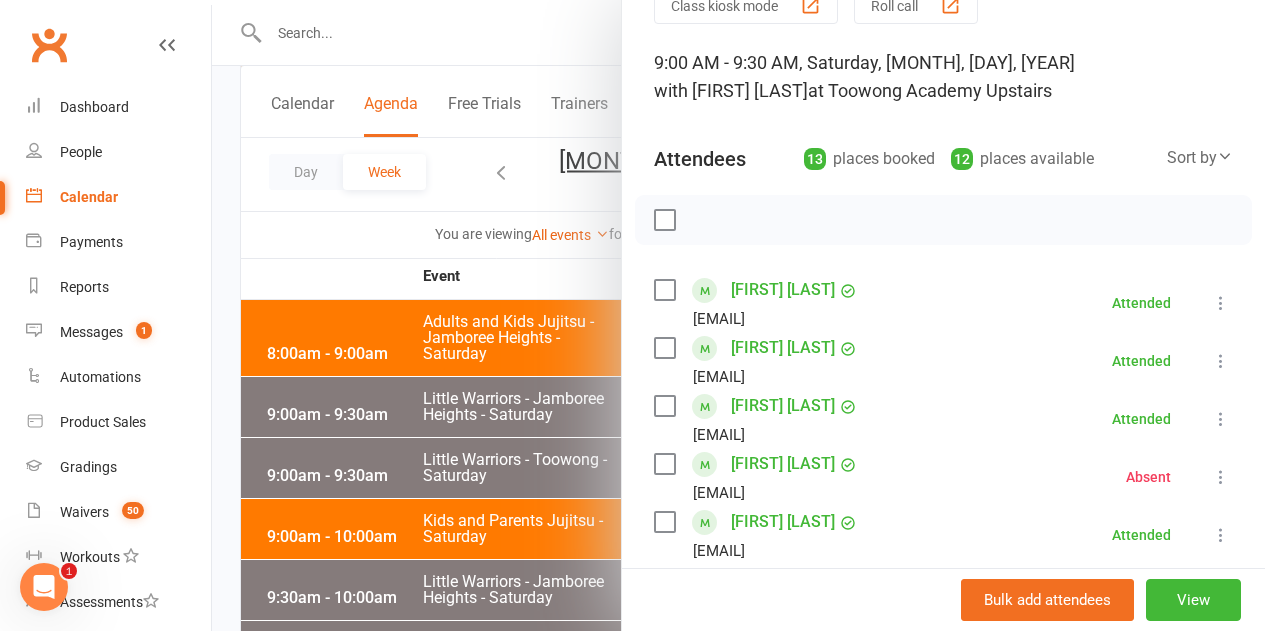 scroll, scrollTop: 0, scrollLeft: 0, axis: both 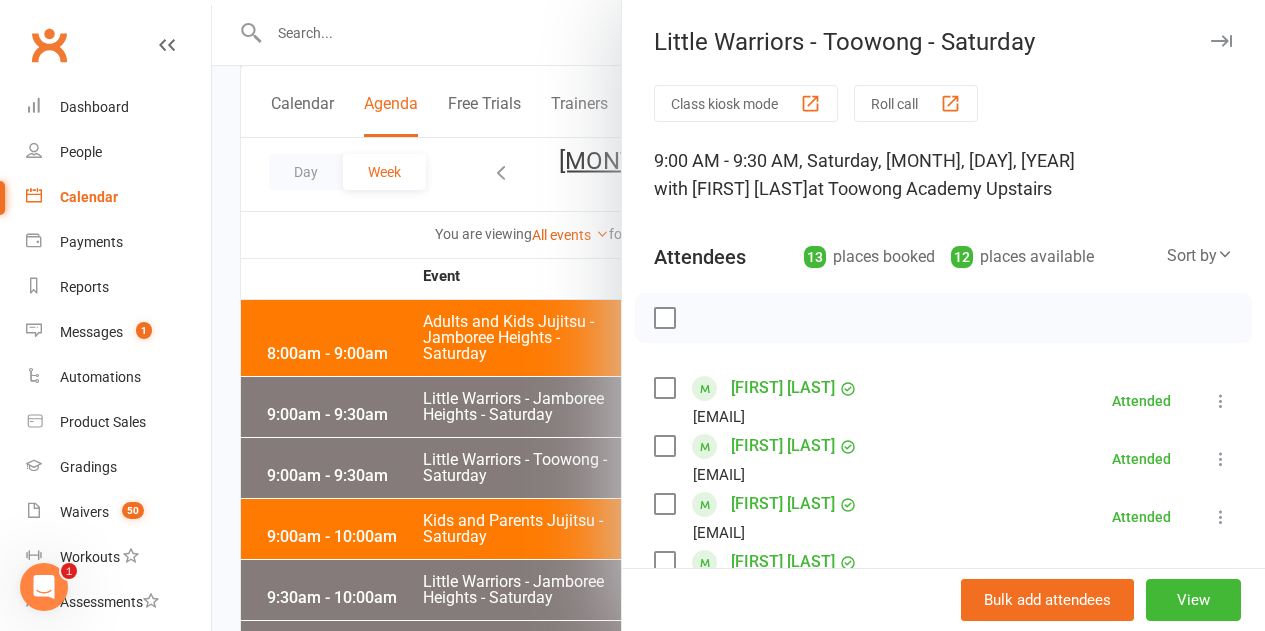 click at bounding box center (738, 315) 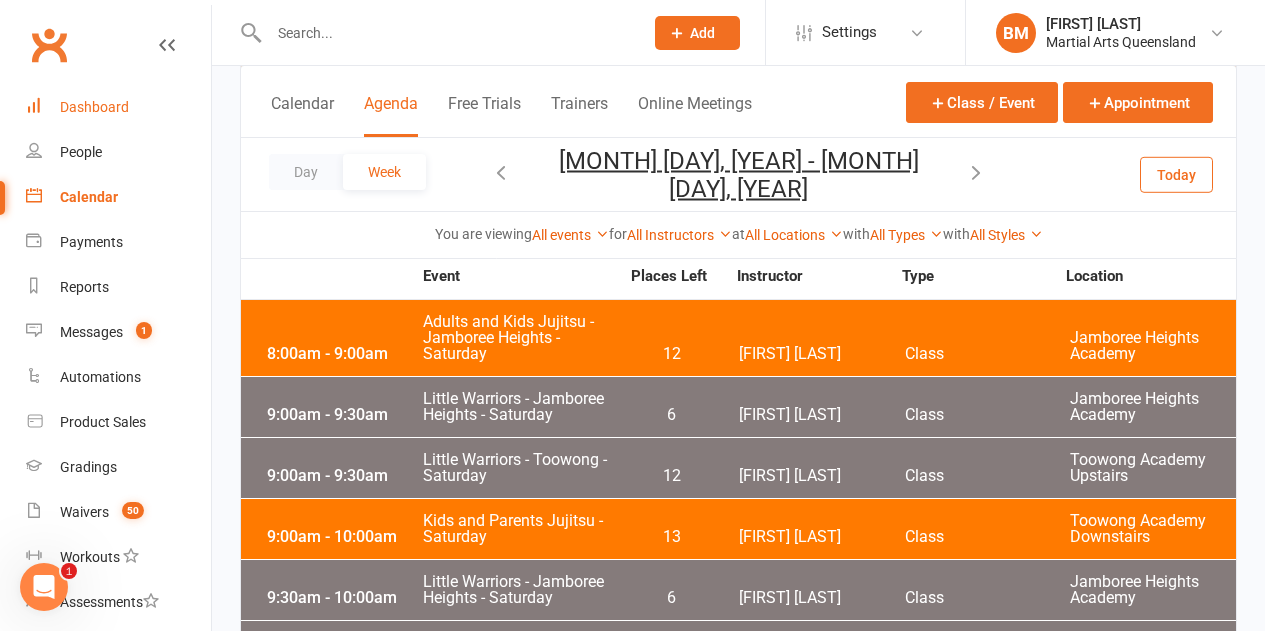 click on "Dashboard" at bounding box center (118, 107) 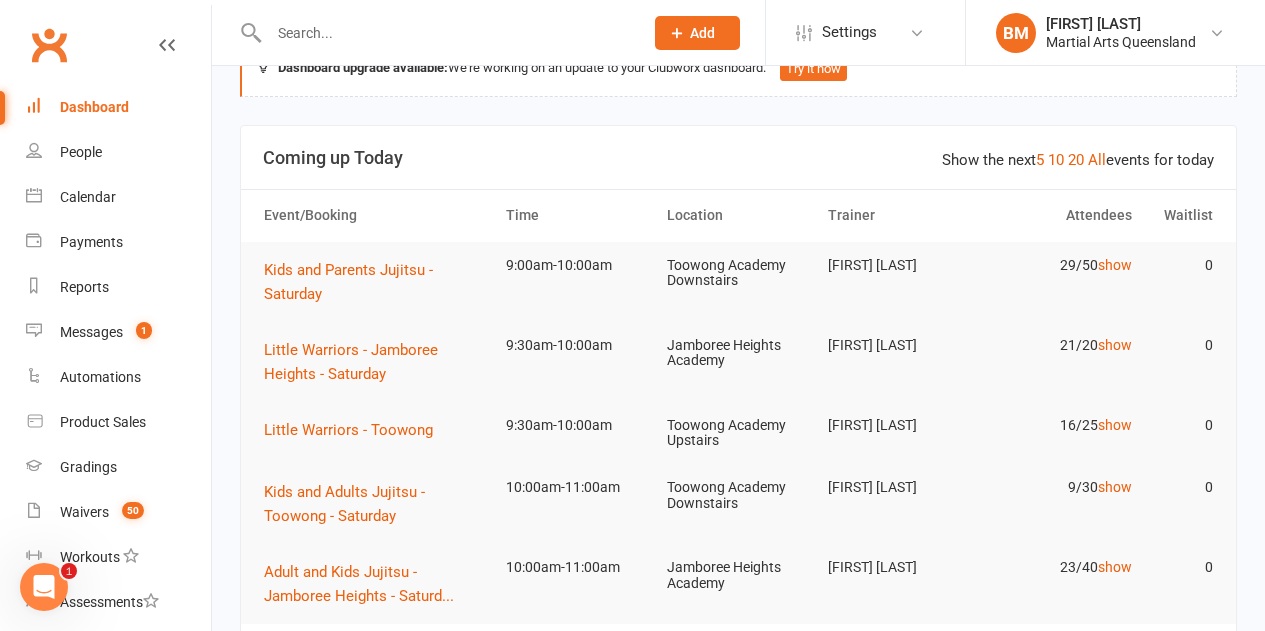 scroll, scrollTop: 100, scrollLeft: 0, axis: vertical 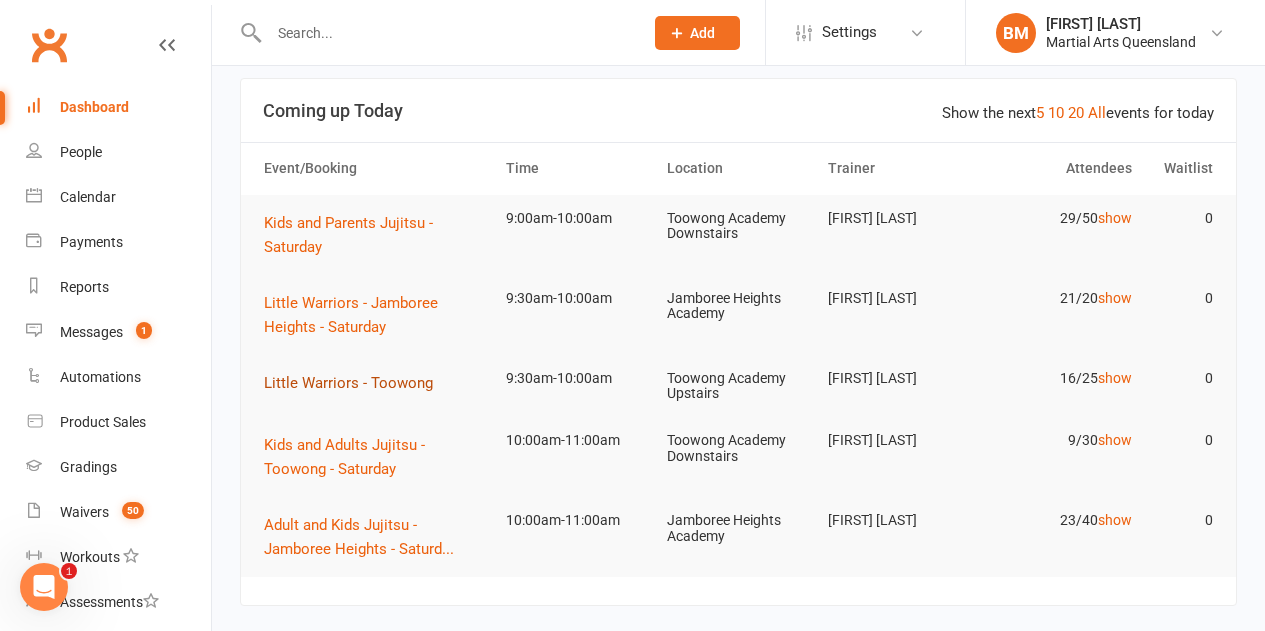 click on "Little Warriors - Toowong" at bounding box center (348, 383) 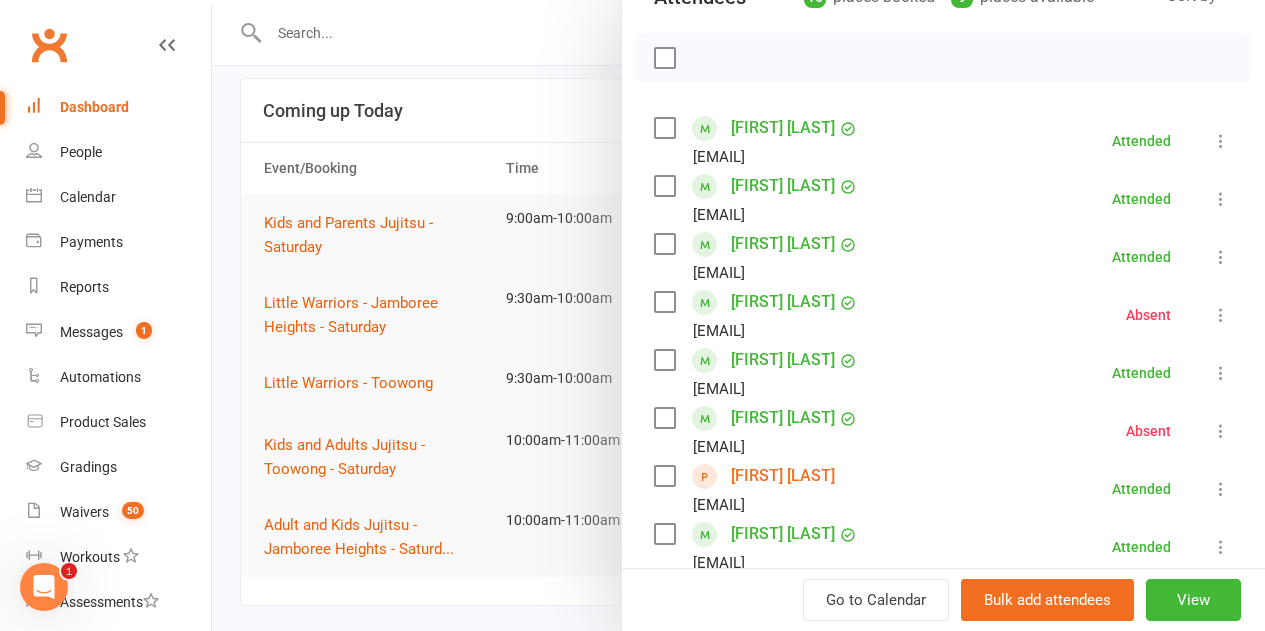 scroll, scrollTop: 200, scrollLeft: 0, axis: vertical 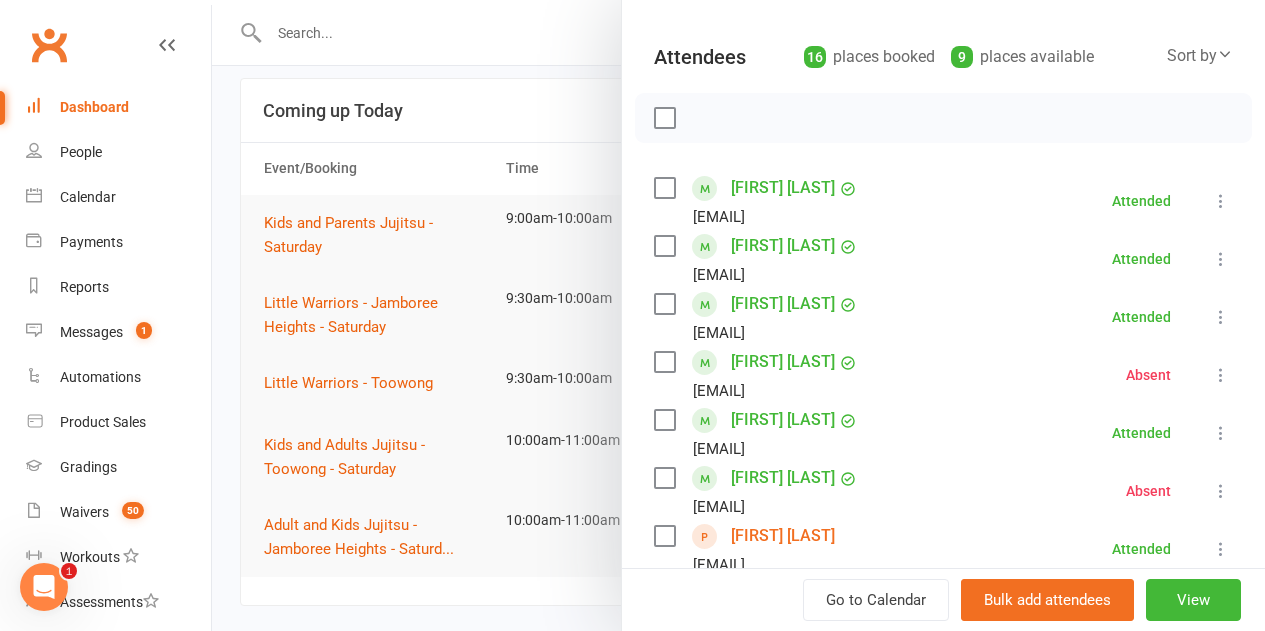 click at bounding box center (738, 315) 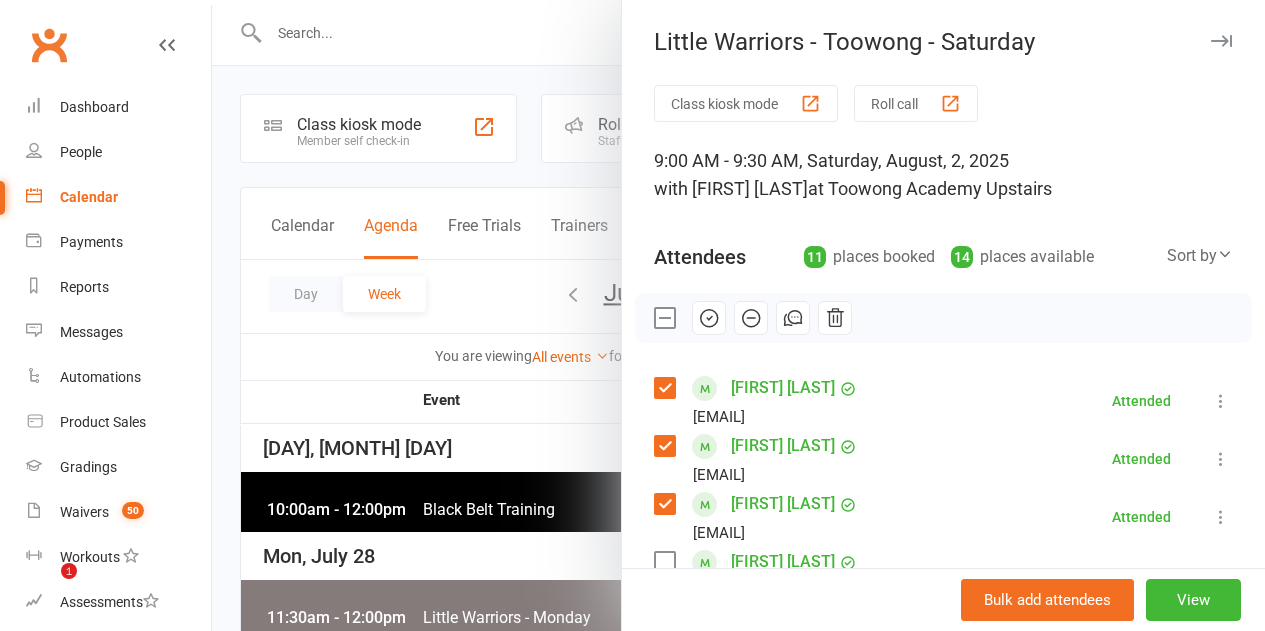 scroll, scrollTop: 5700, scrollLeft: 0, axis: vertical 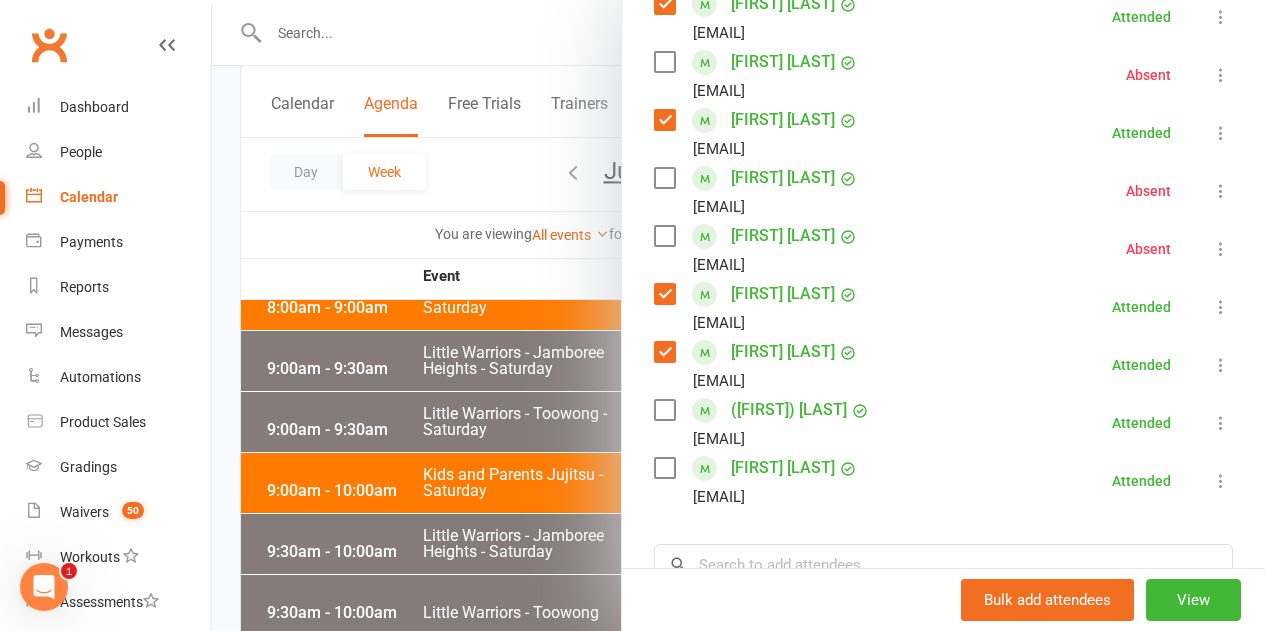 click at bounding box center [738, 315] 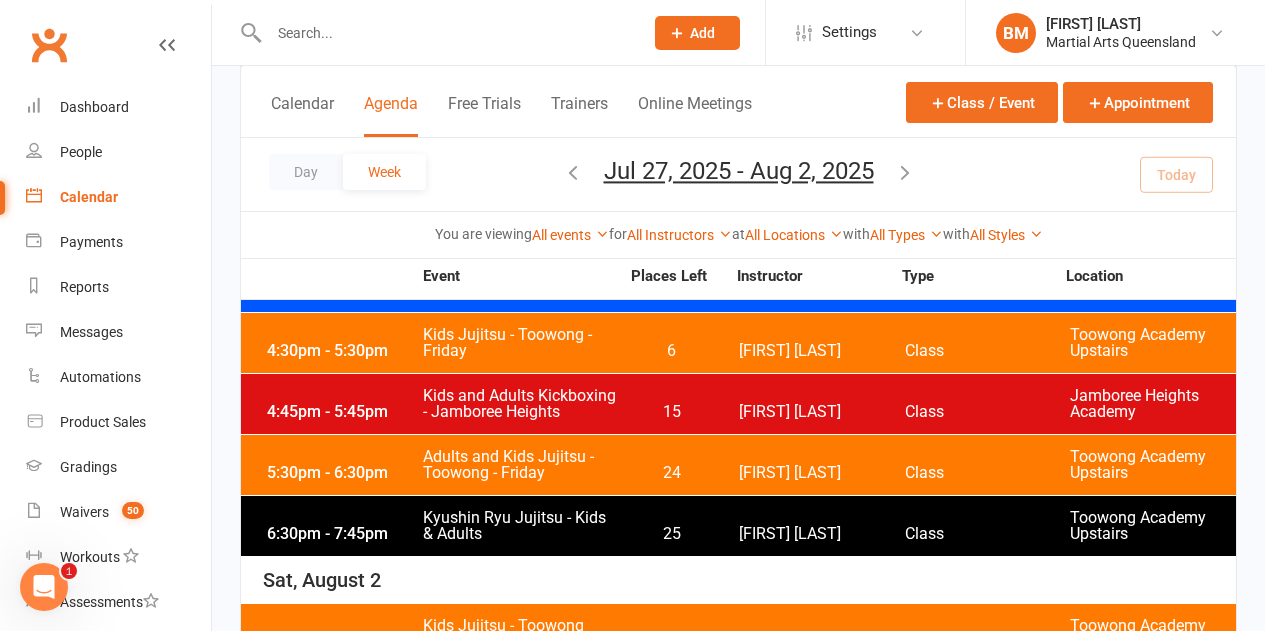 scroll, scrollTop: 5000, scrollLeft: 0, axis: vertical 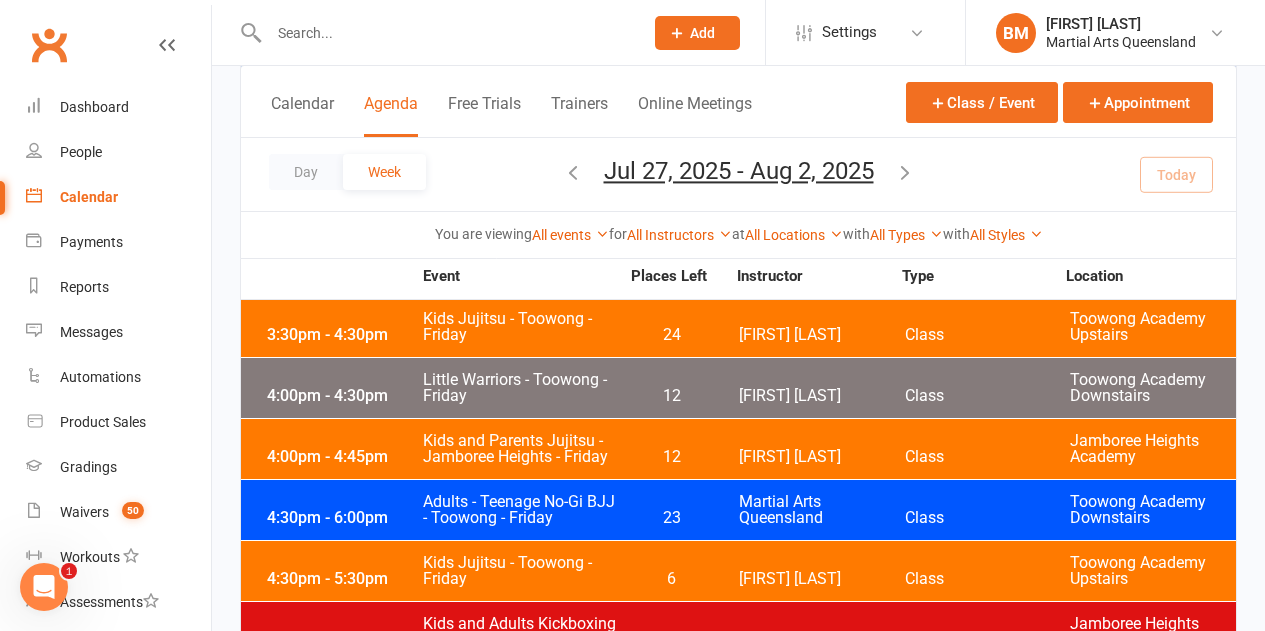 click at bounding box center [434, 32] 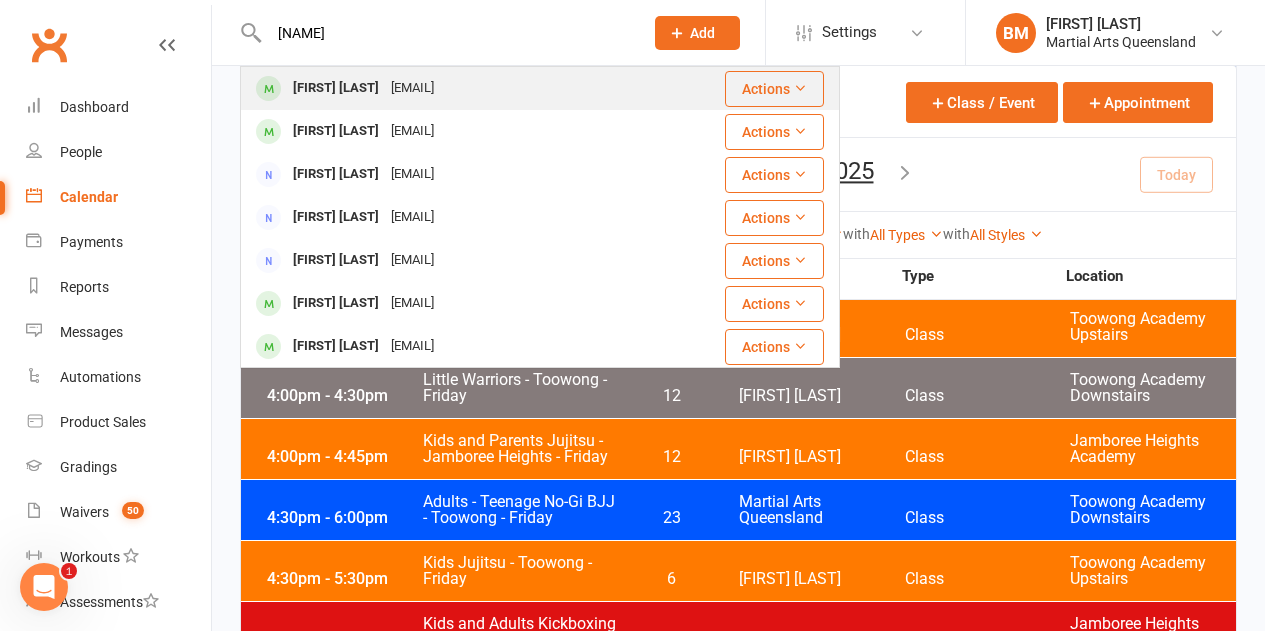 type on "[NAME]" 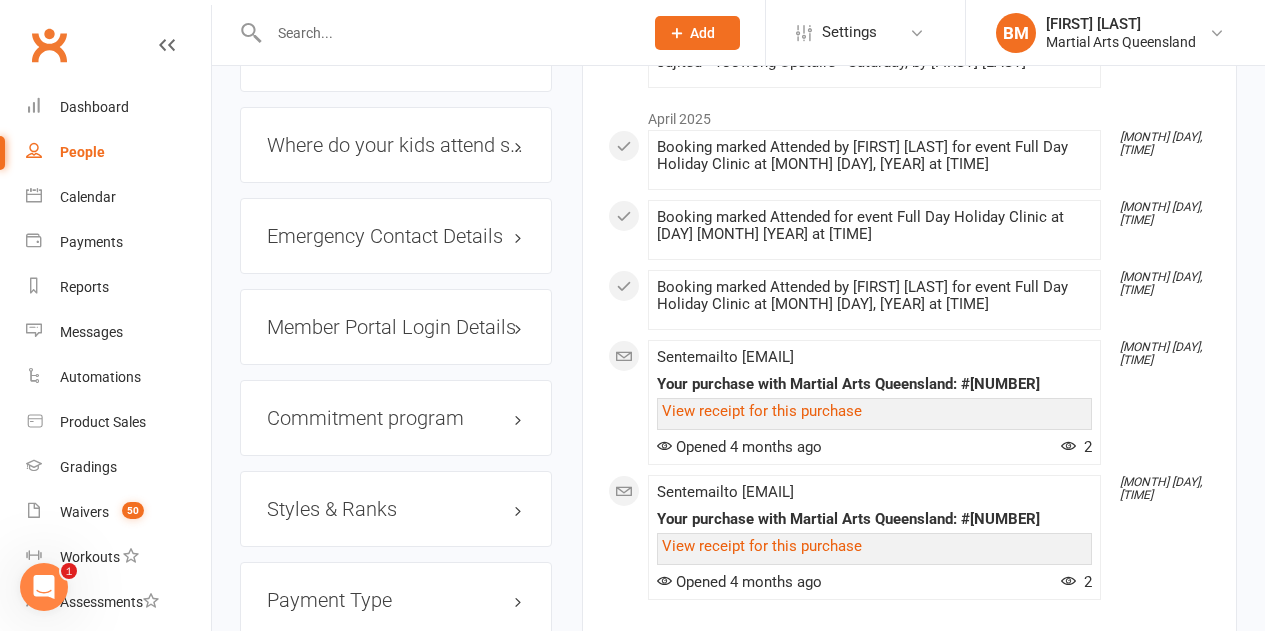 scroll, scrollTop: 1800, scrollLeft: 0, axis: vertical 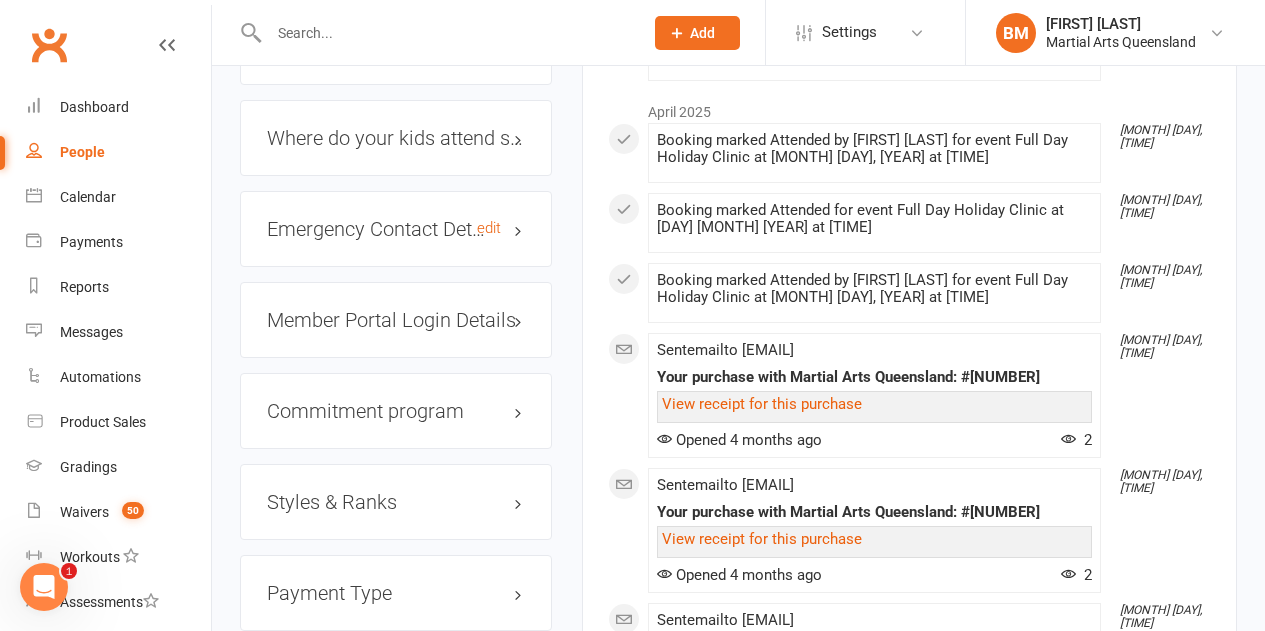 click on "Emergency Contact Details  edit" at bounding box center [396, 229] 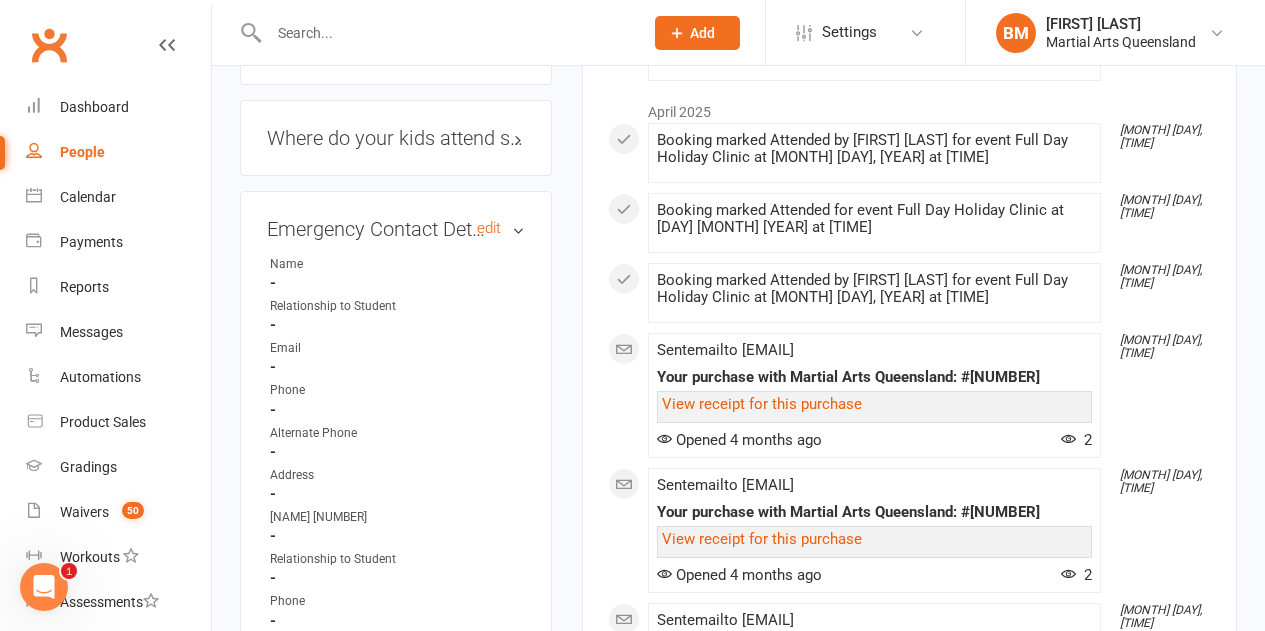 click on "Emergency Contact Details  edit" at bounding box center (396, 229) 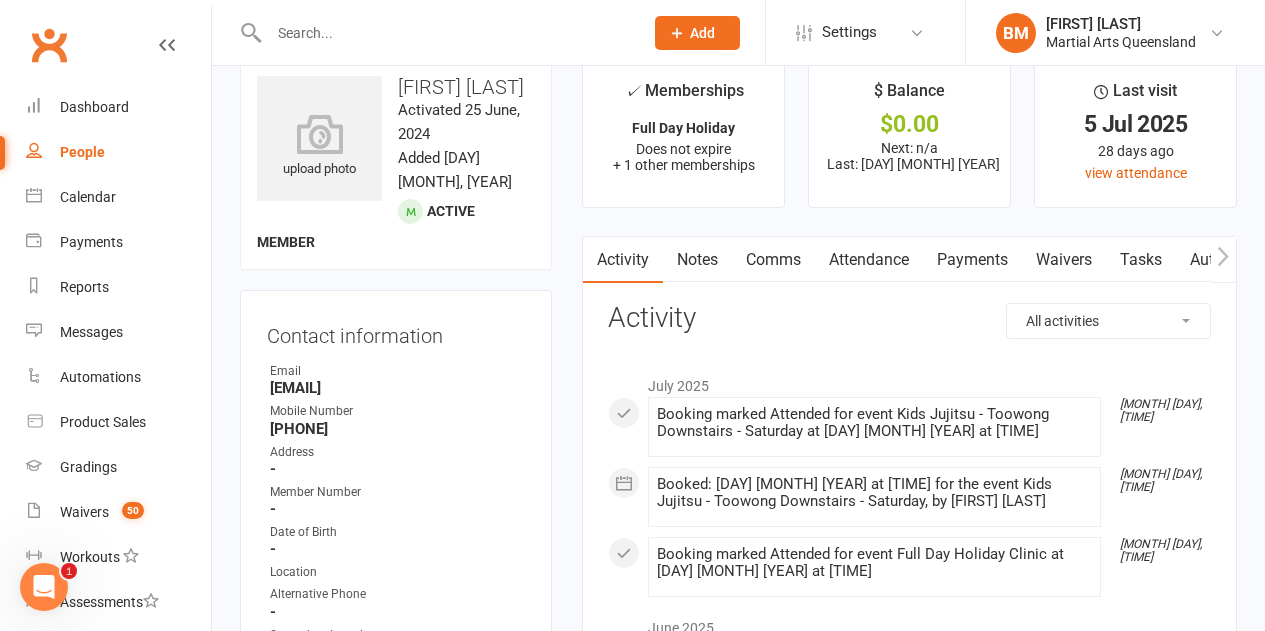 scroll, scrollTop: 0, scrollLeft: 0, axis: both 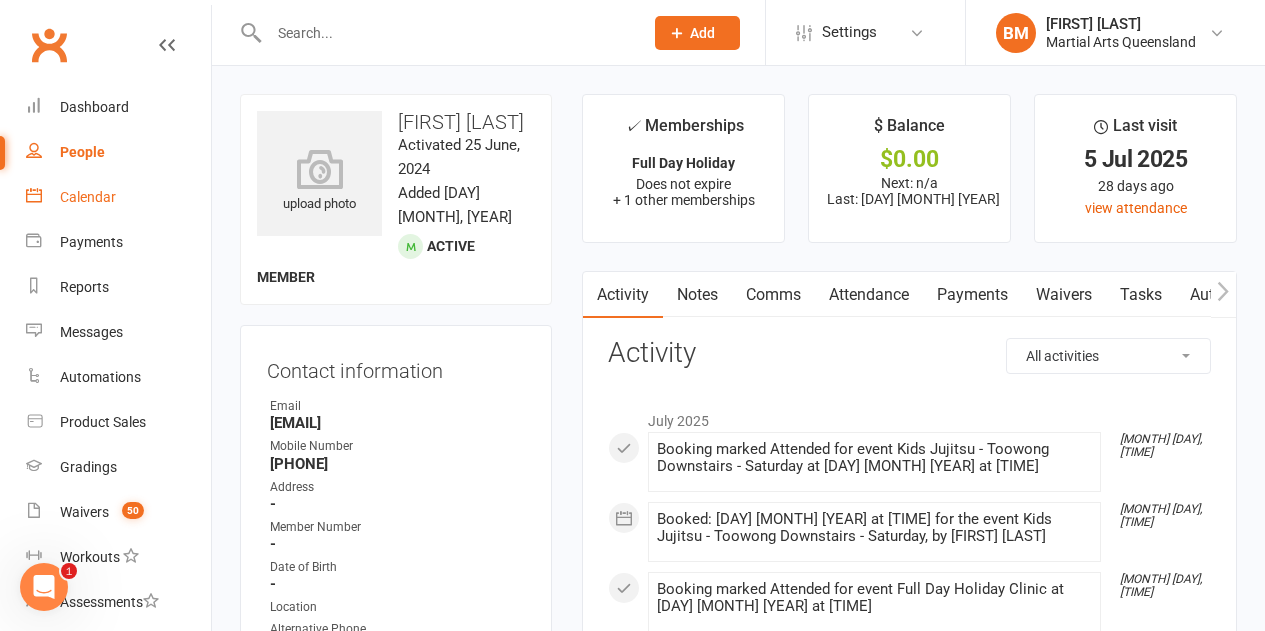 click on "Calendar" at bounding box center (88, 197) 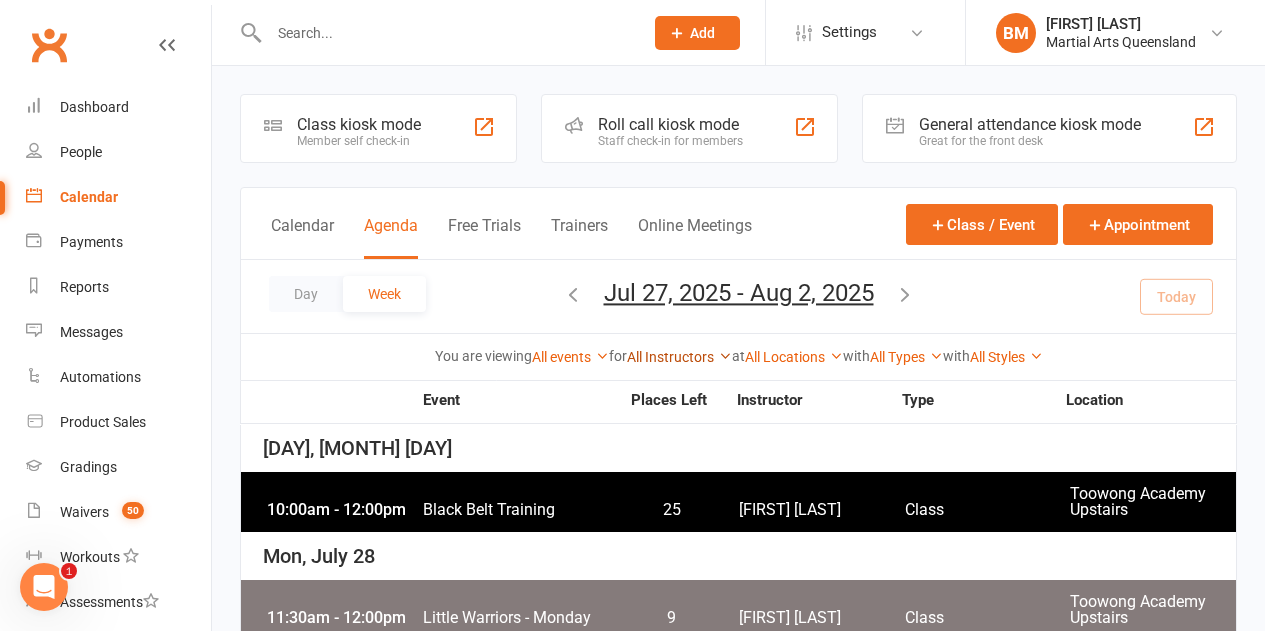 click on "All Instructors" at bounding box center (679, 357) 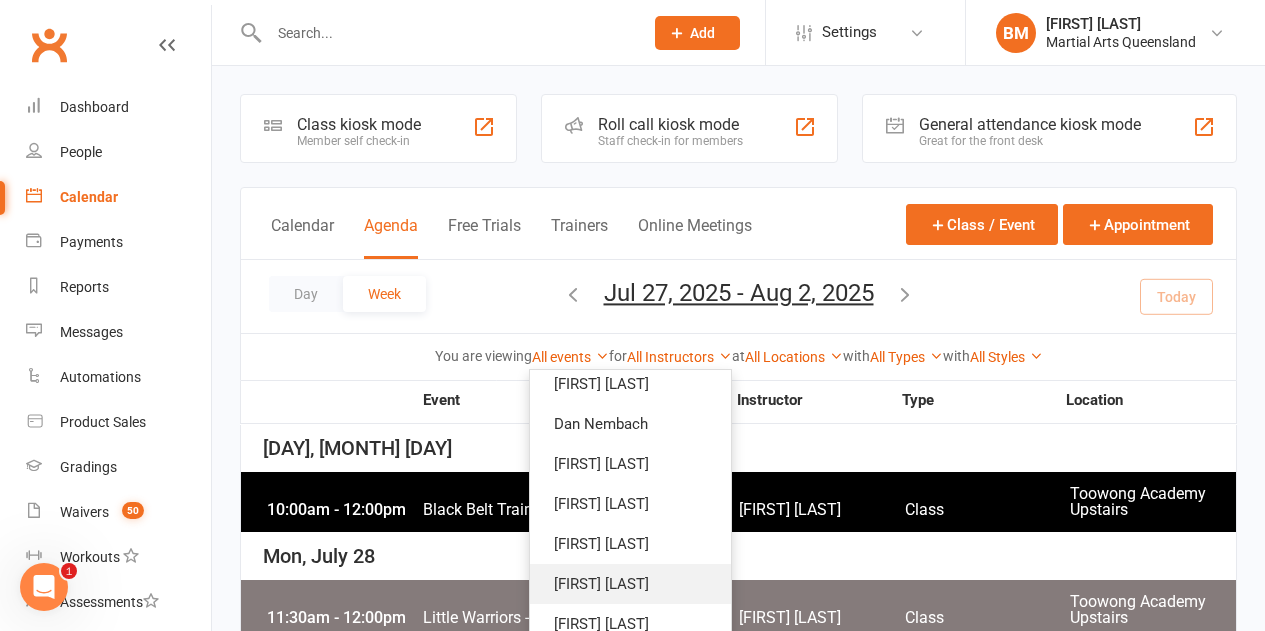scroll, scrollTop: 100, scrollLeft: 0, axis: vertical 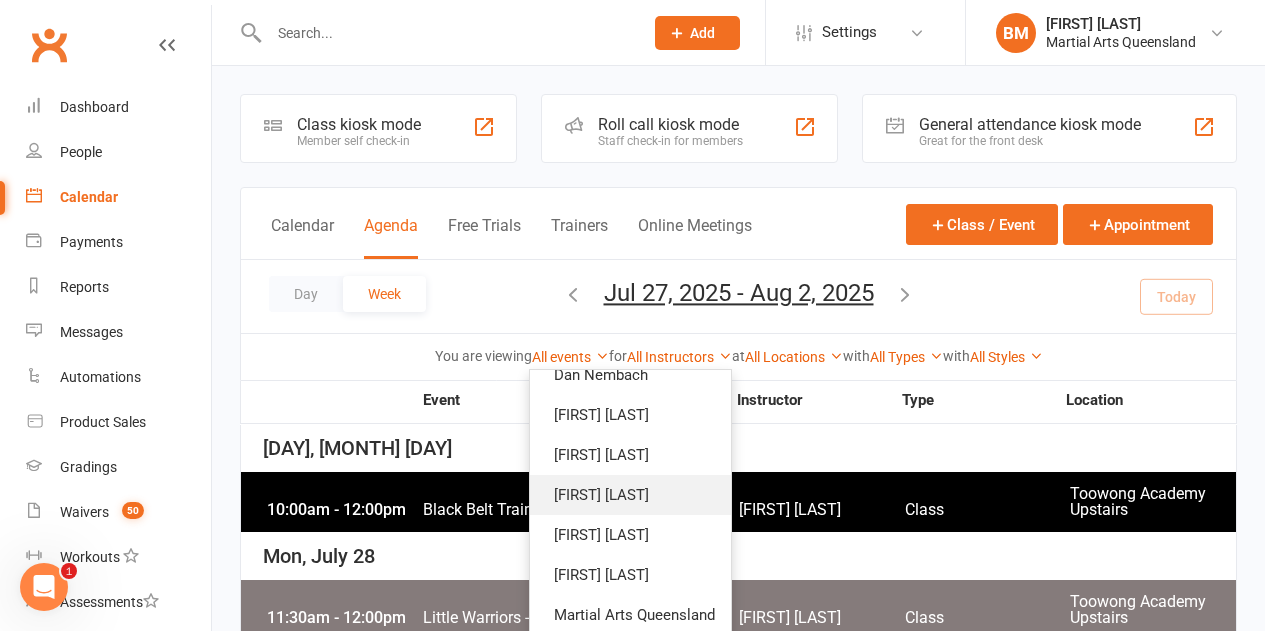 click on "[FIRST] [LAST]" at bounding box center [630, 495] 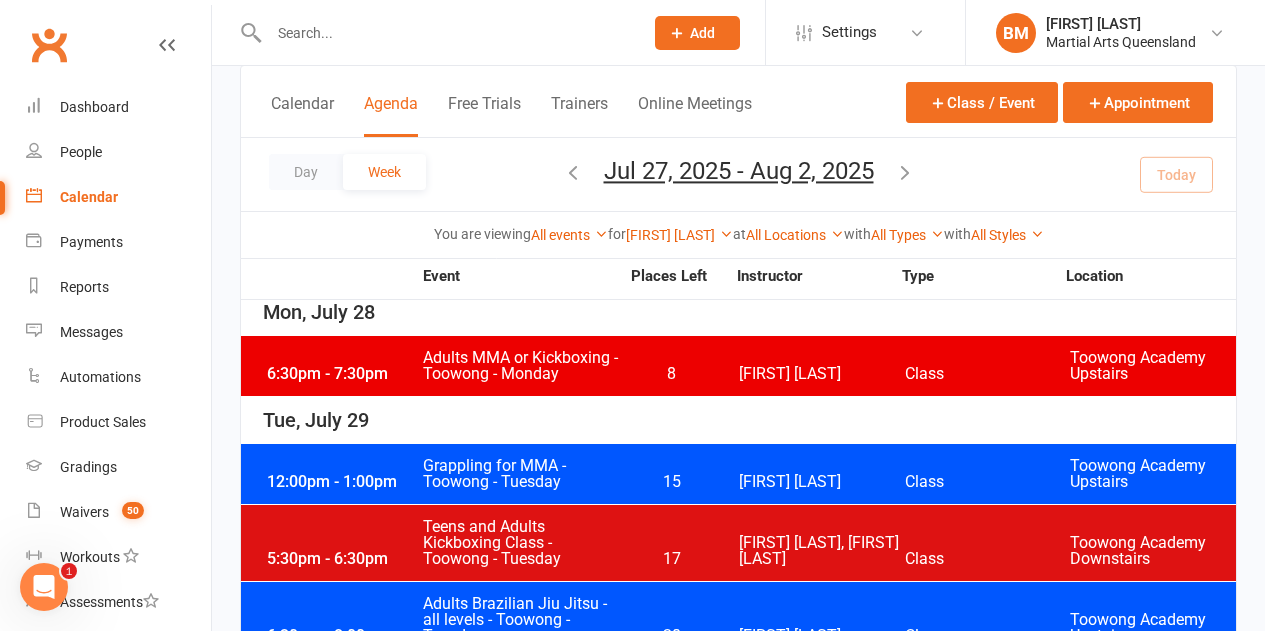 scroll, scrollTop: 100, scrollLeft: 0, axis: vertical 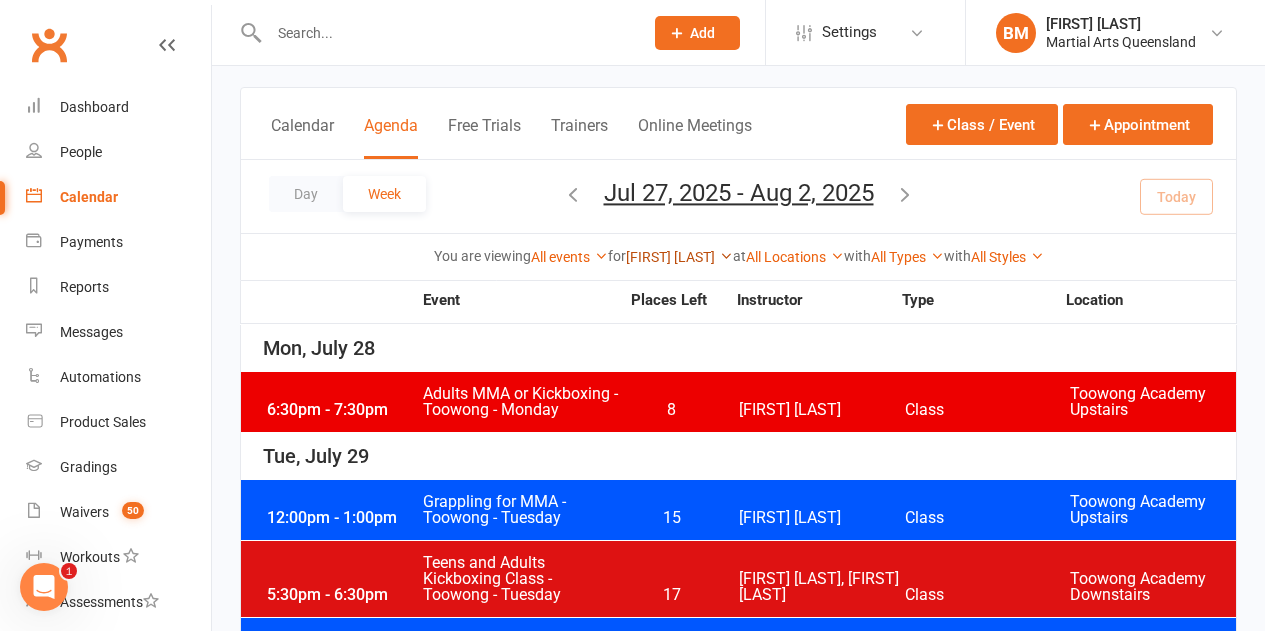 click on "[FIRST] [LAST]" at bounding box center [679, 257] 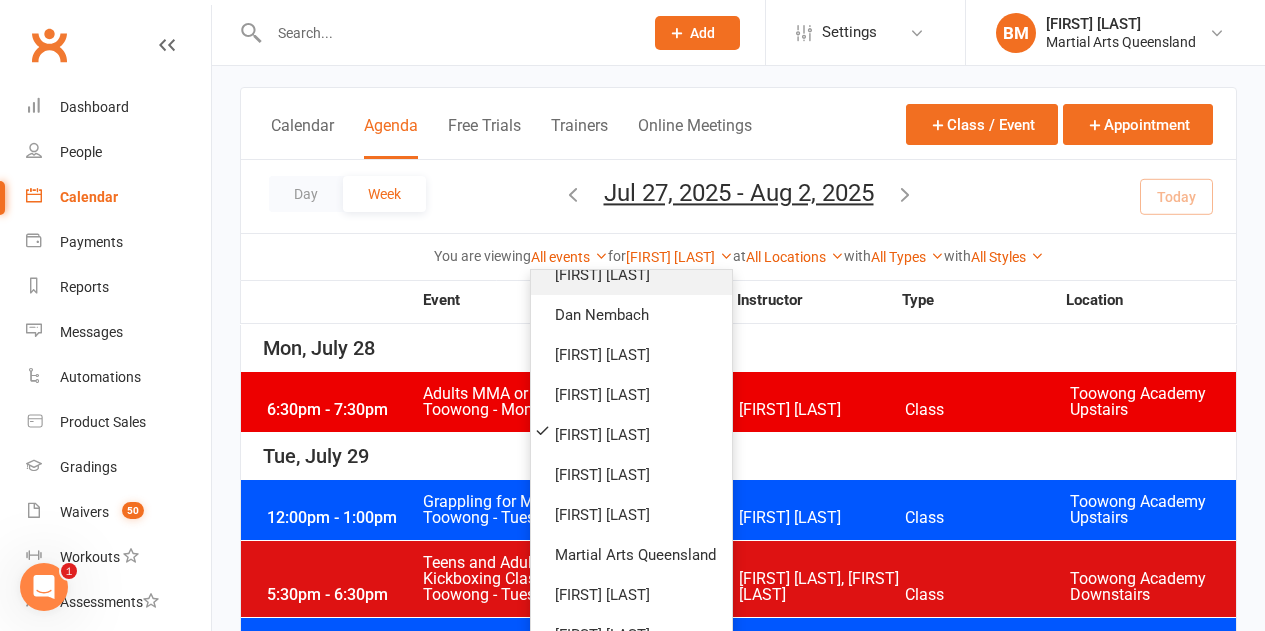 click on "[FIRST] [LAST]" at bounding box center (631, 275) 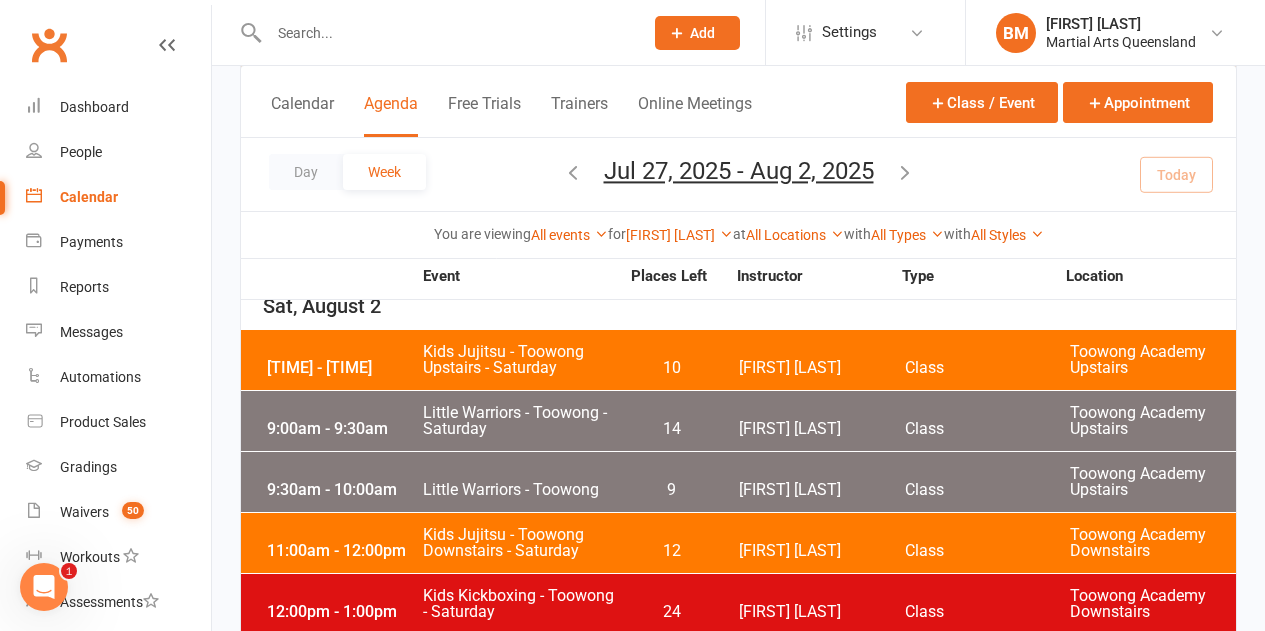 scroll, scrollTop: 1326, scrollLeft: 0, axis: vertical 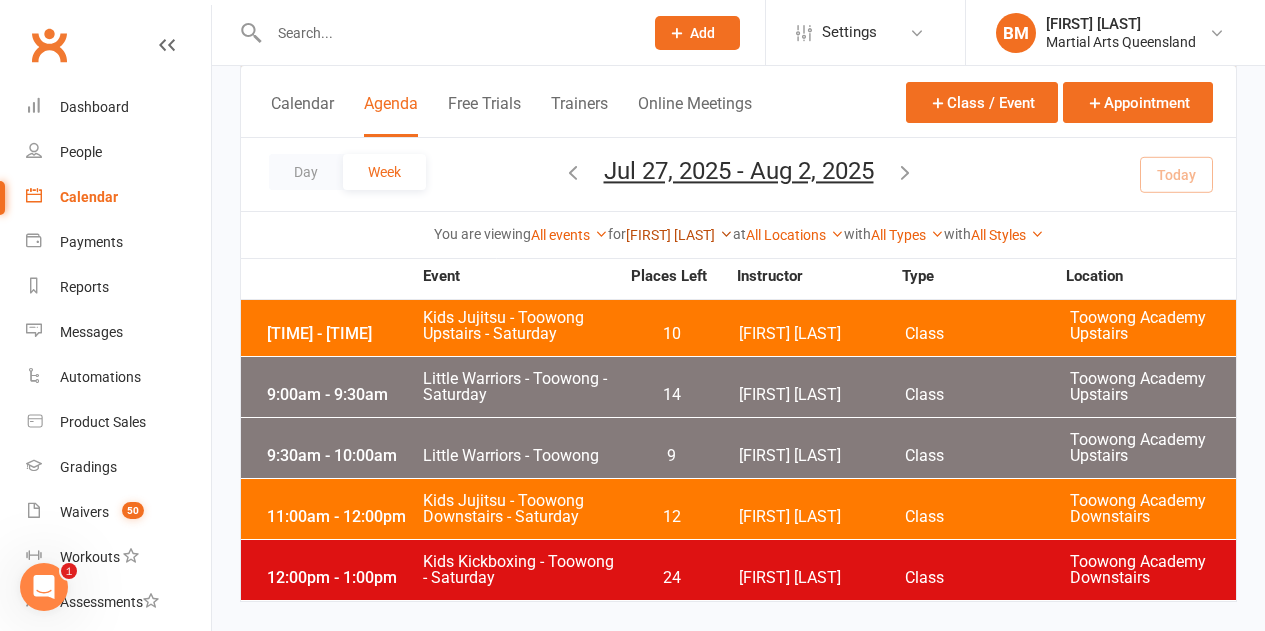click on "[FIRST] [LAST]" at bounding box center (679, 235) 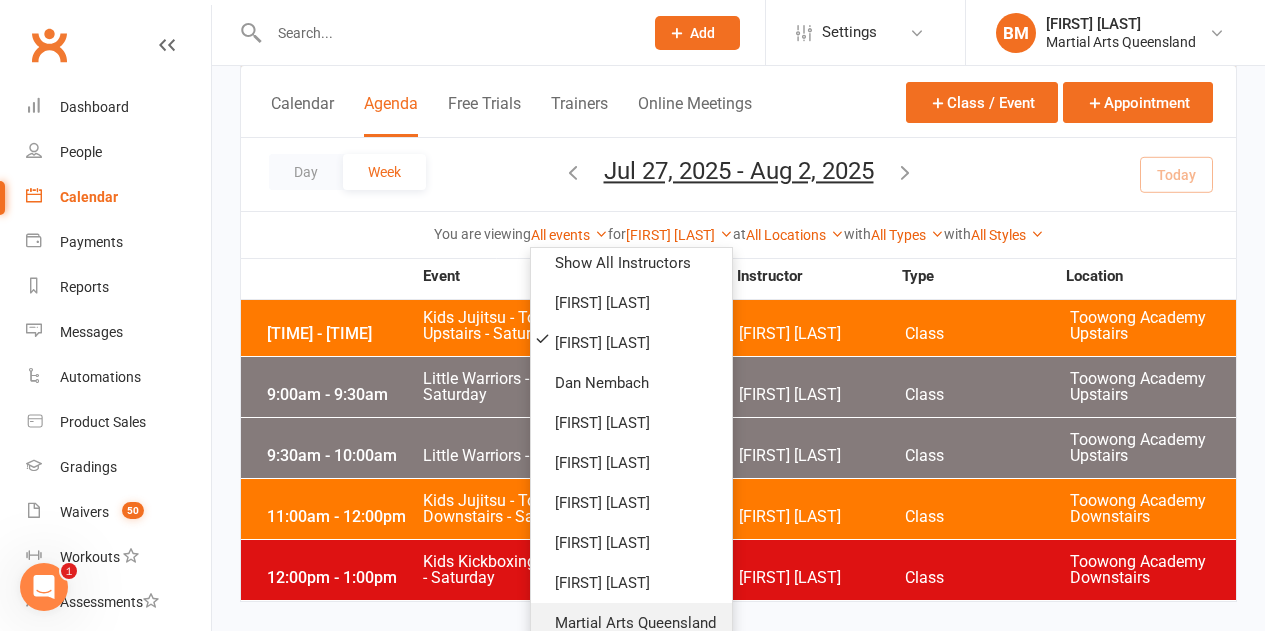 scroll, scrollTop: 0, scrollLeft: 0, axis: both 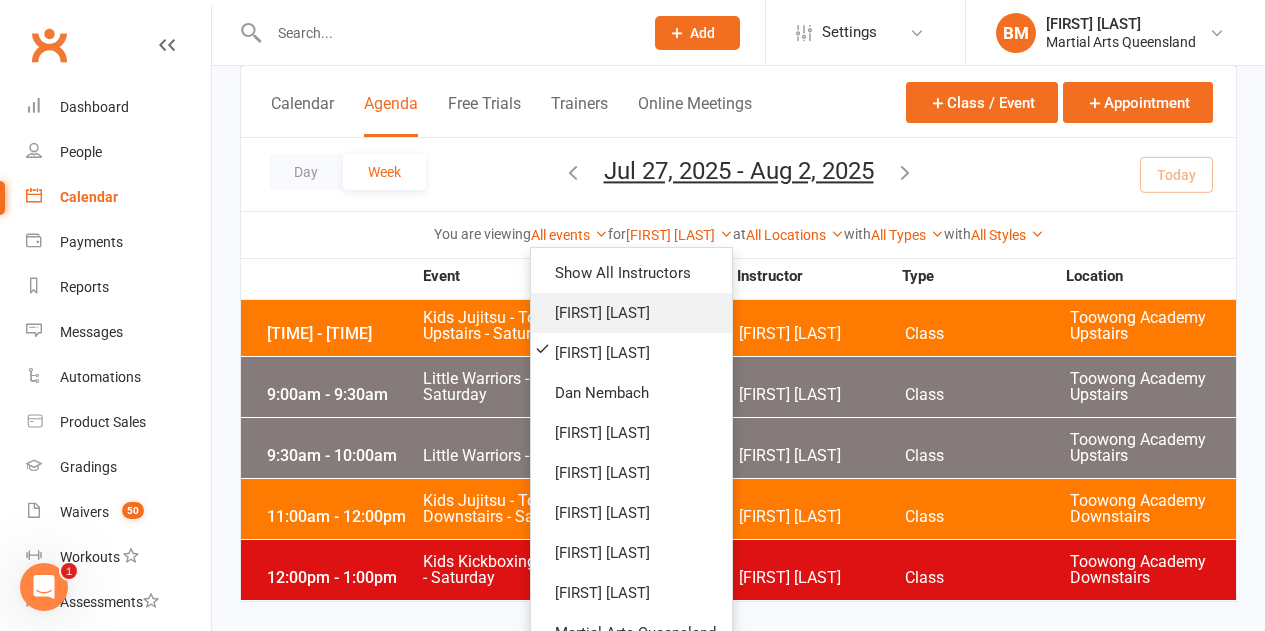 click on "[FIRST] [LAST]" at bounding box center (631, 313) 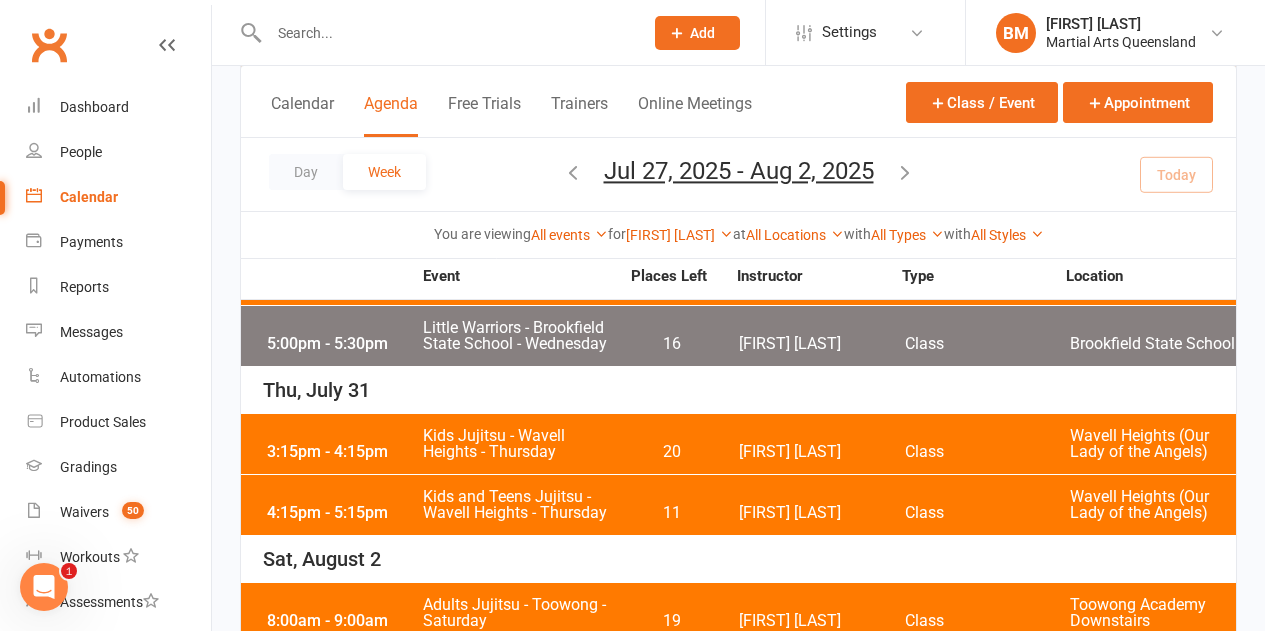 scroll, scrollTop: 829, scrollLeft: 0, axis: vertical 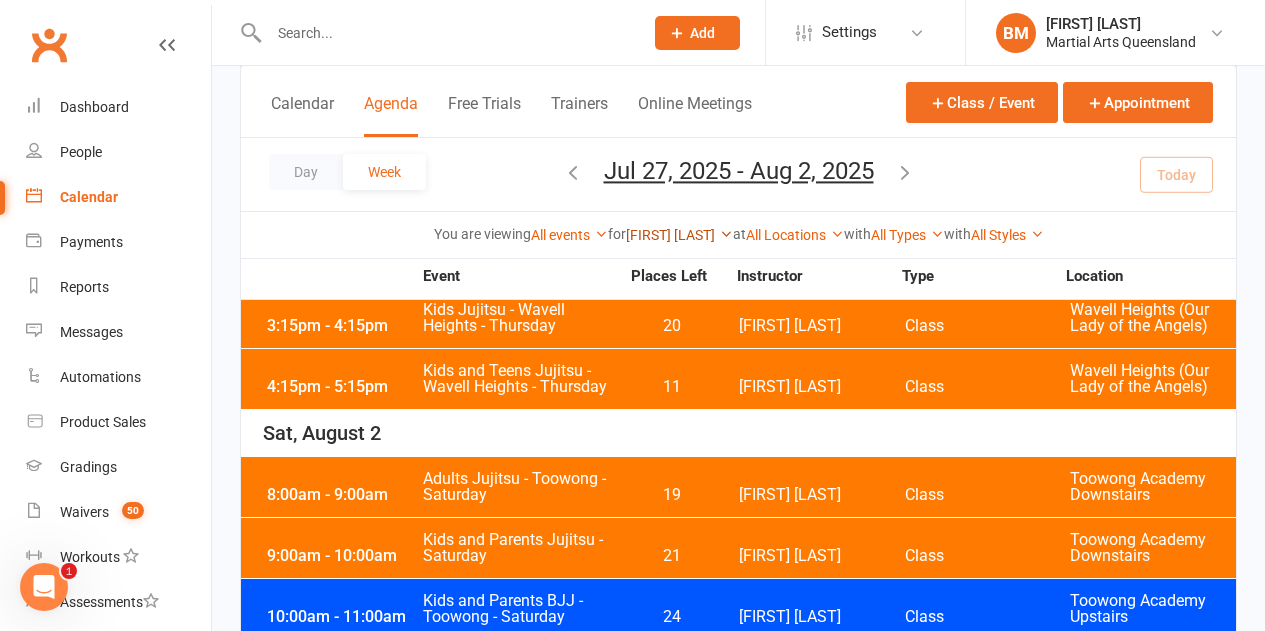 click on "[FIRST] [LAST]" at bounding box center [679, 235] 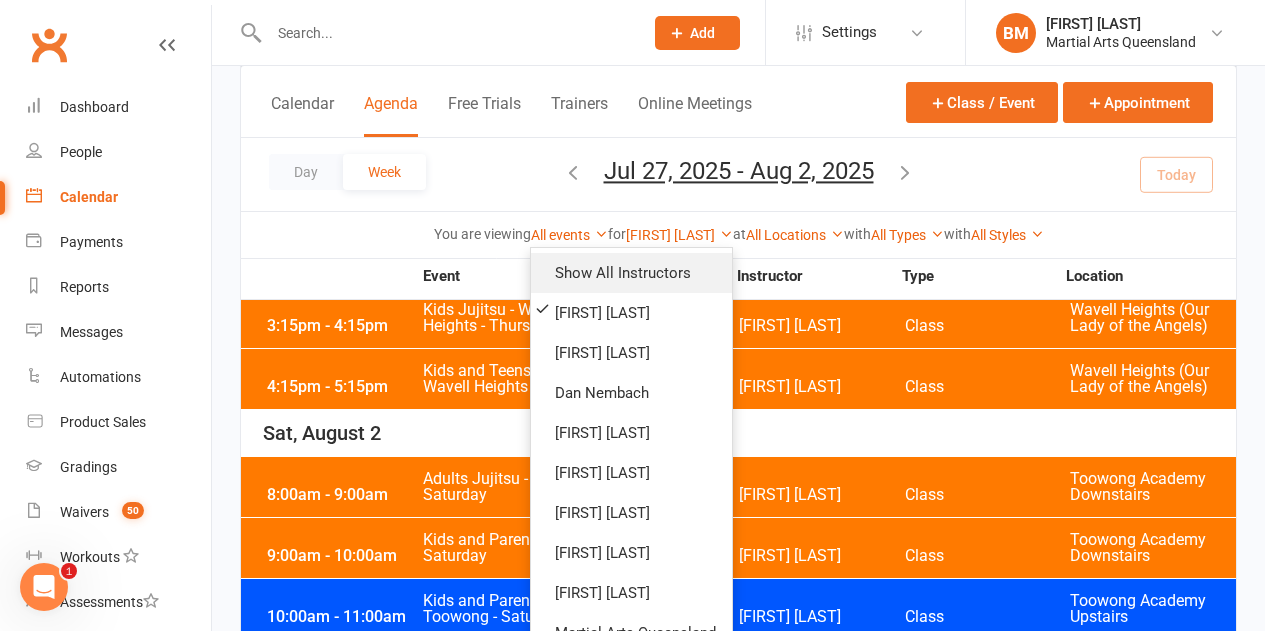 click on "Show All Instructors" at bounding box center [631, 273] 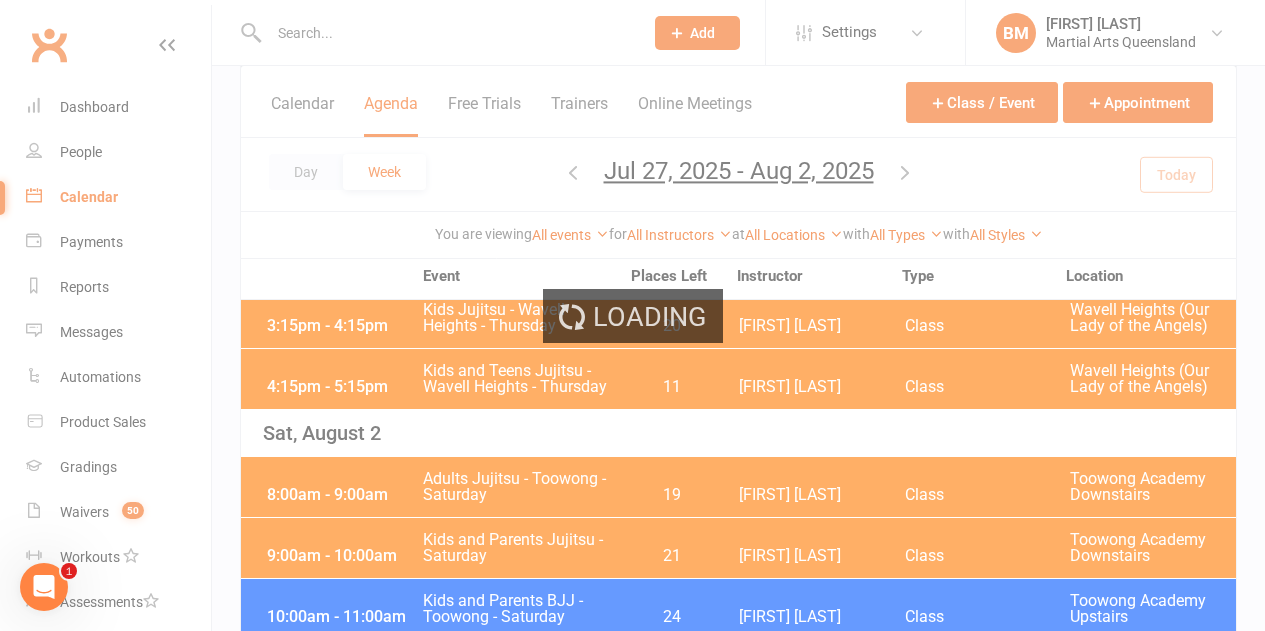 scroll, scrollTop: 1884, scrollLeft: 0, axis: vertical 